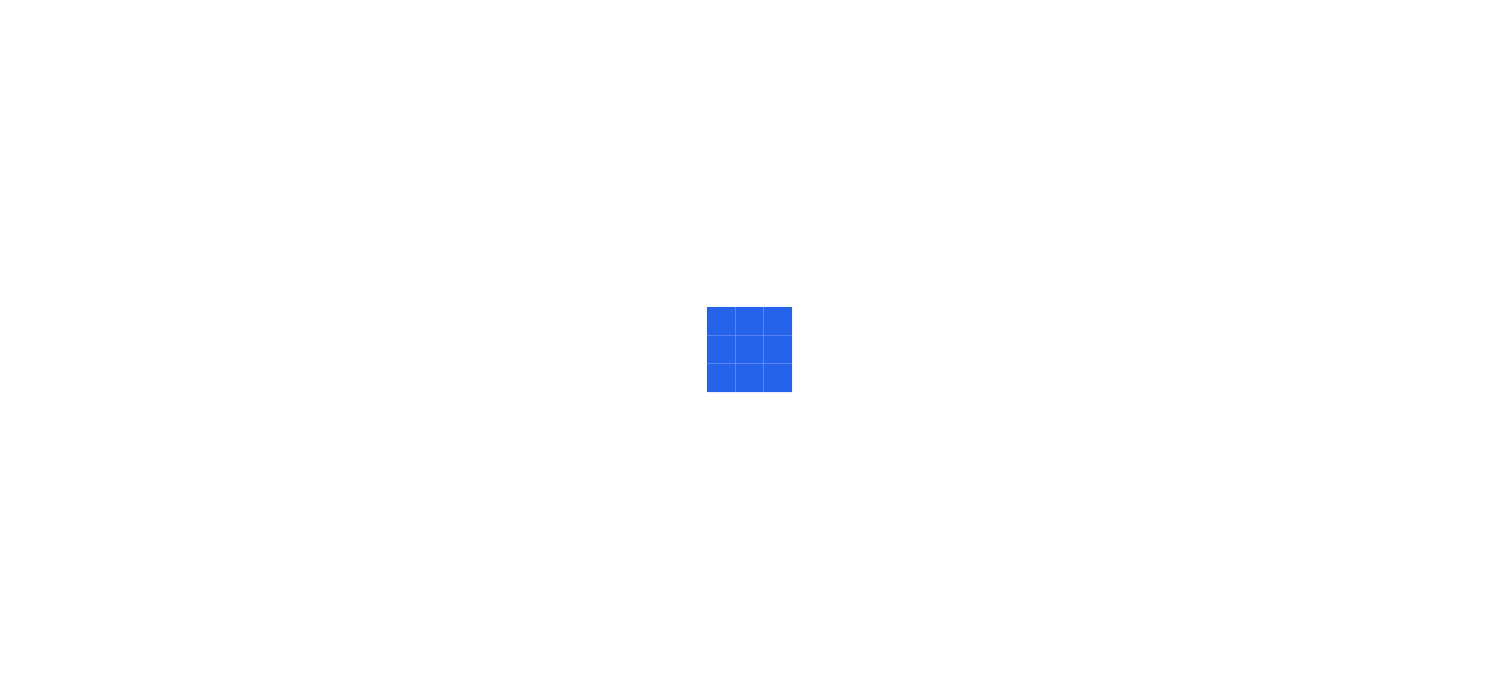 scroll, scrollTop: 0, scrollLeft: 0, axis: both 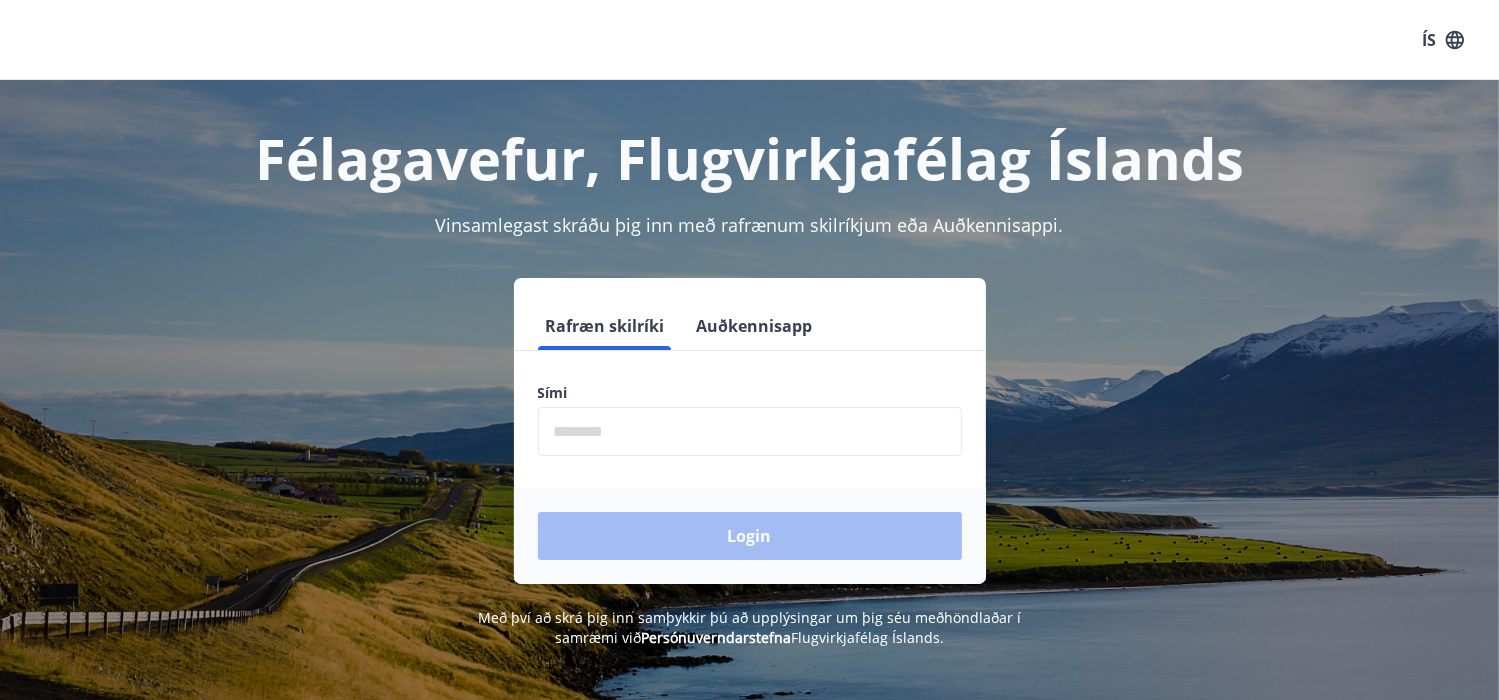 click at bounding box center (750, 431) 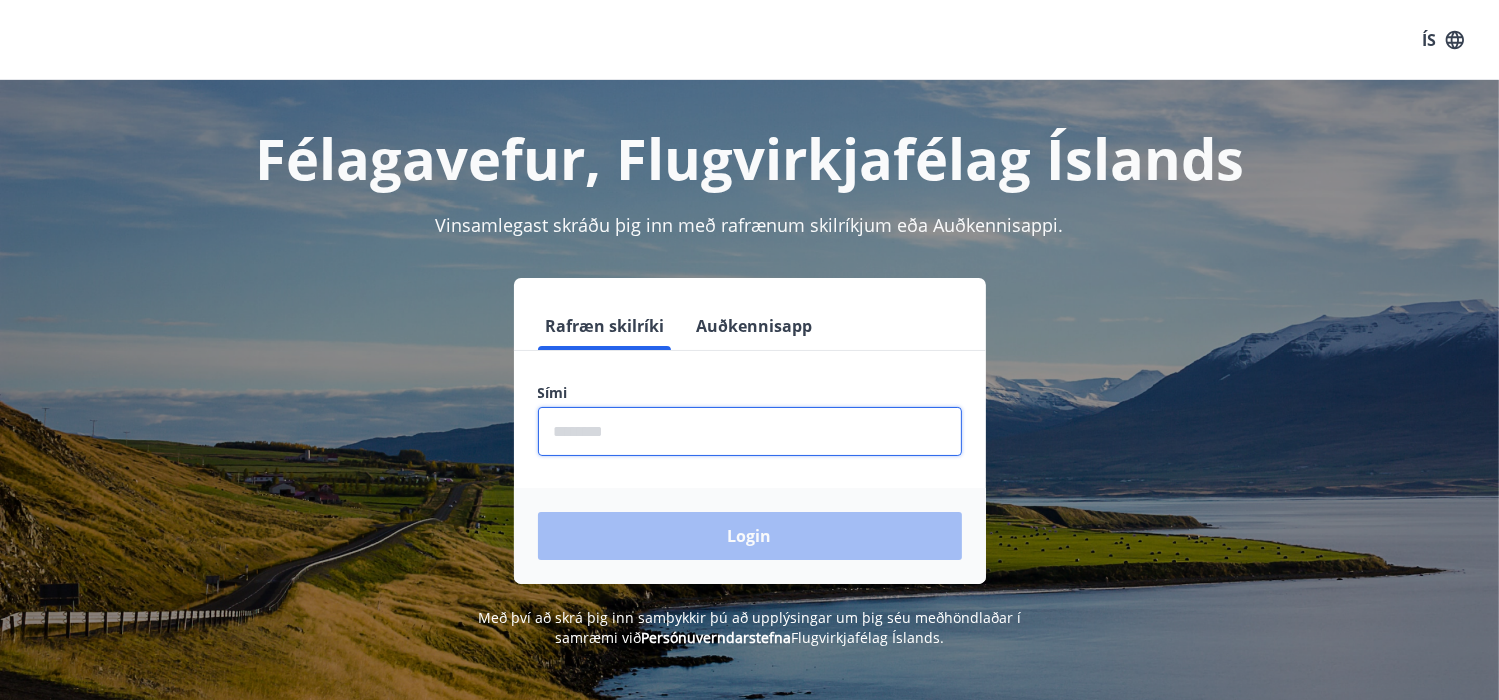 type on "********" 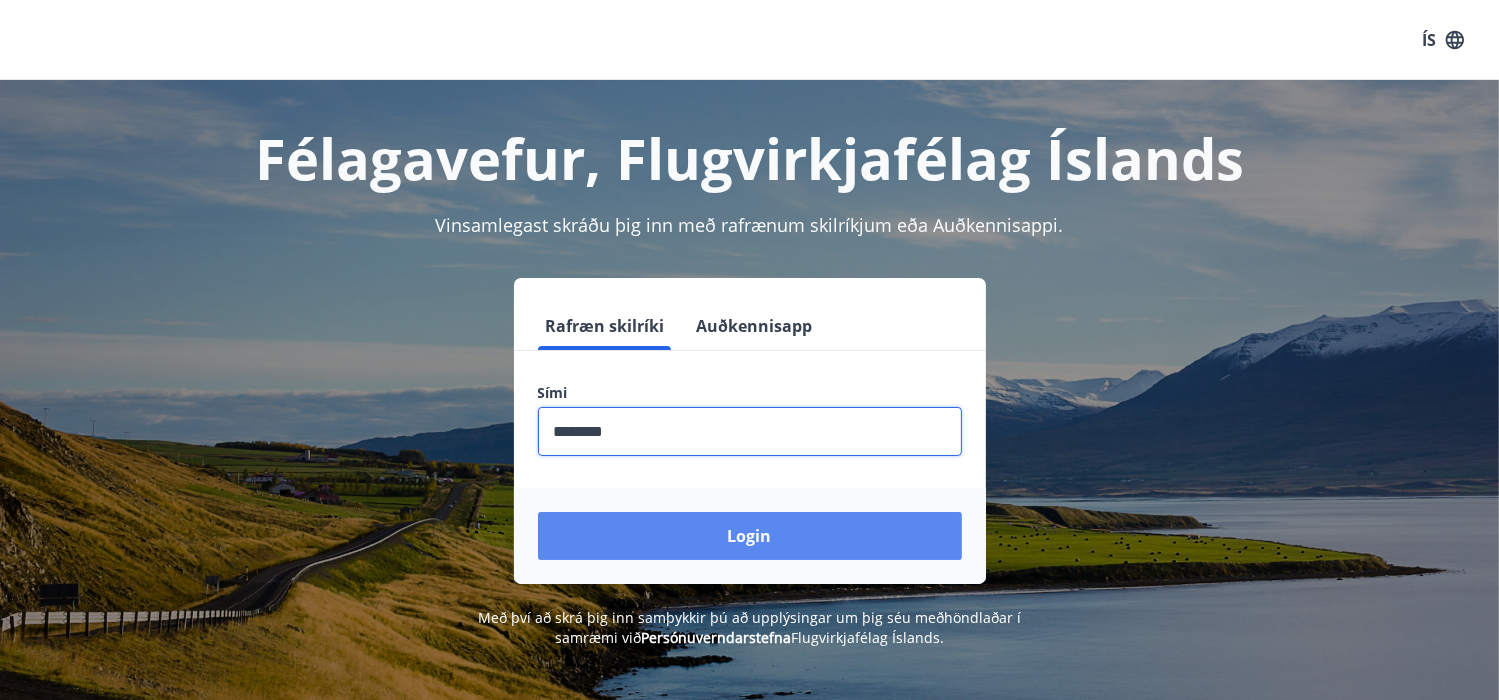 click on "Login" at bounding box center (750, 536) 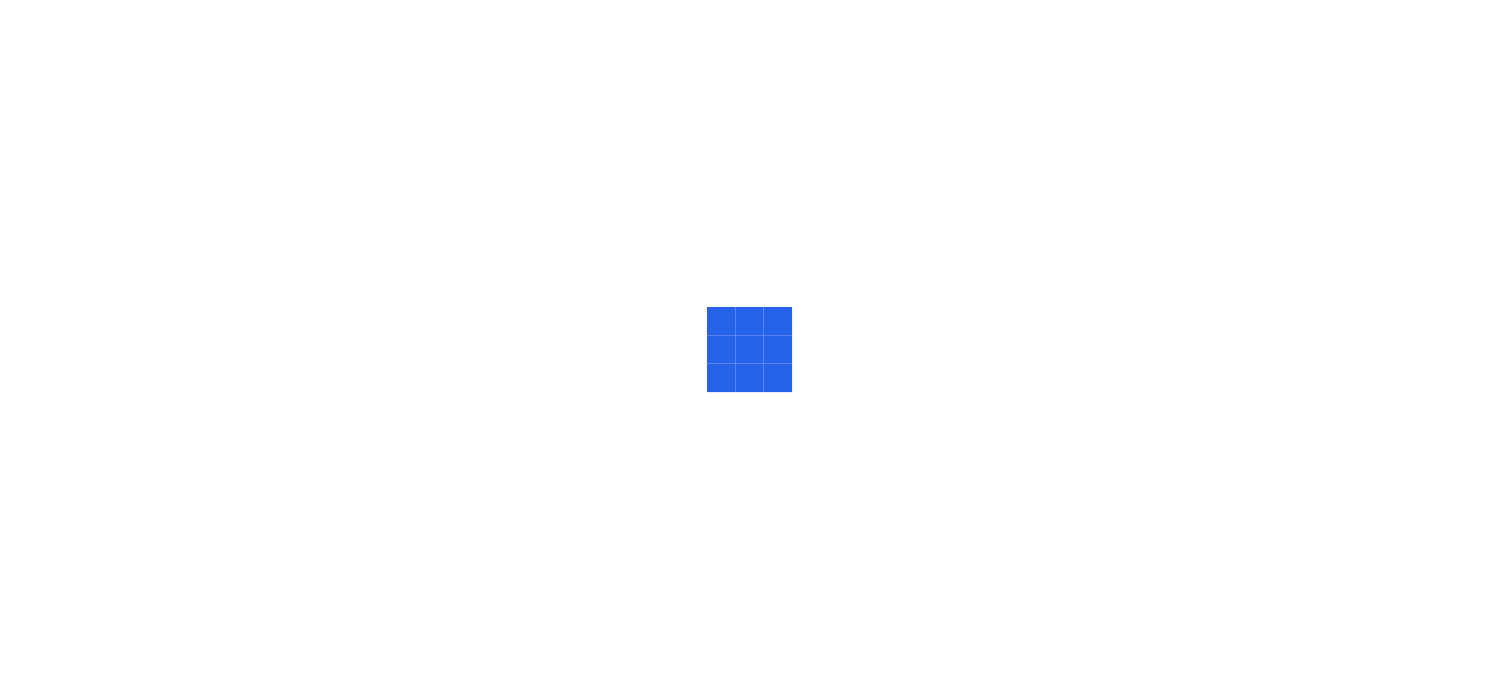 scroll, scrollTop: 0, scrollLeft: 0, axis: both 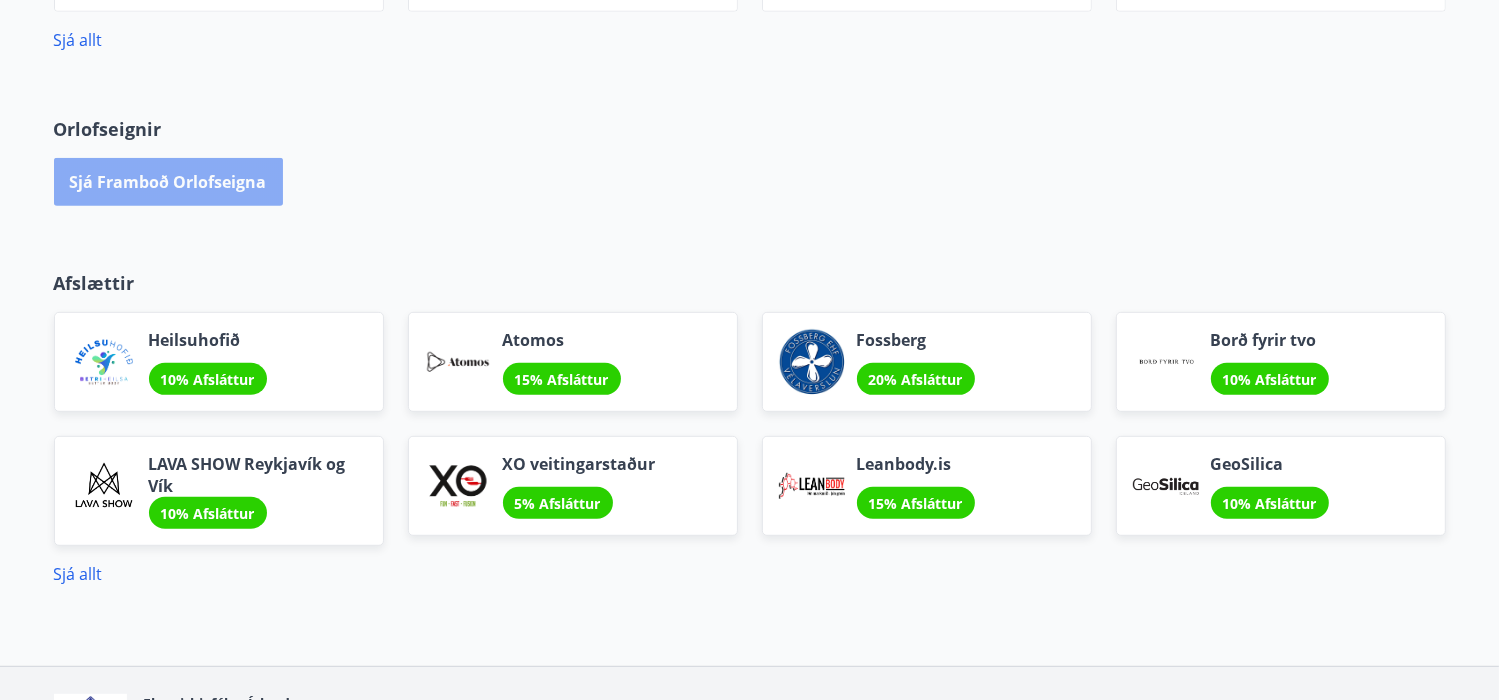 click on "Sjá framboð orlofseigna" at bounding box center [168, 182] 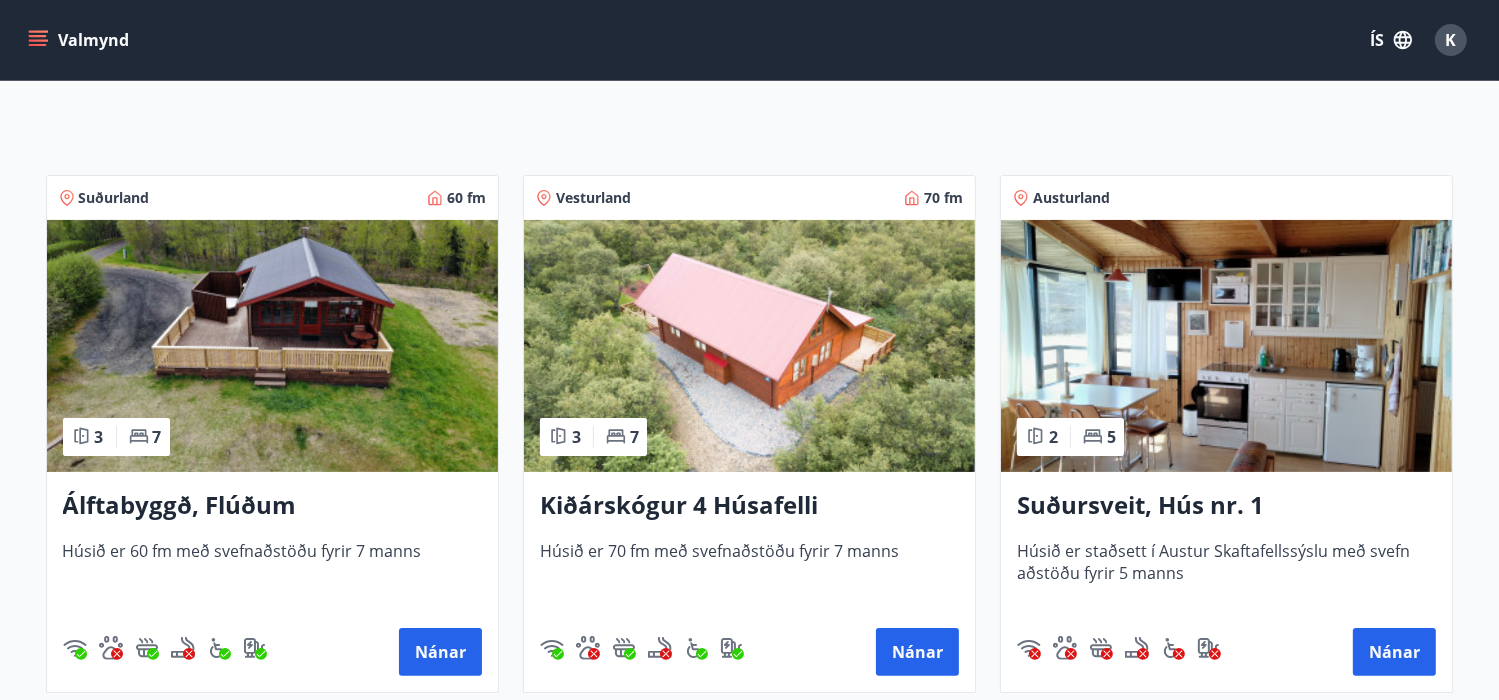 scroll, scrollTop: 300, scrollLeft: 0, axis: vertical 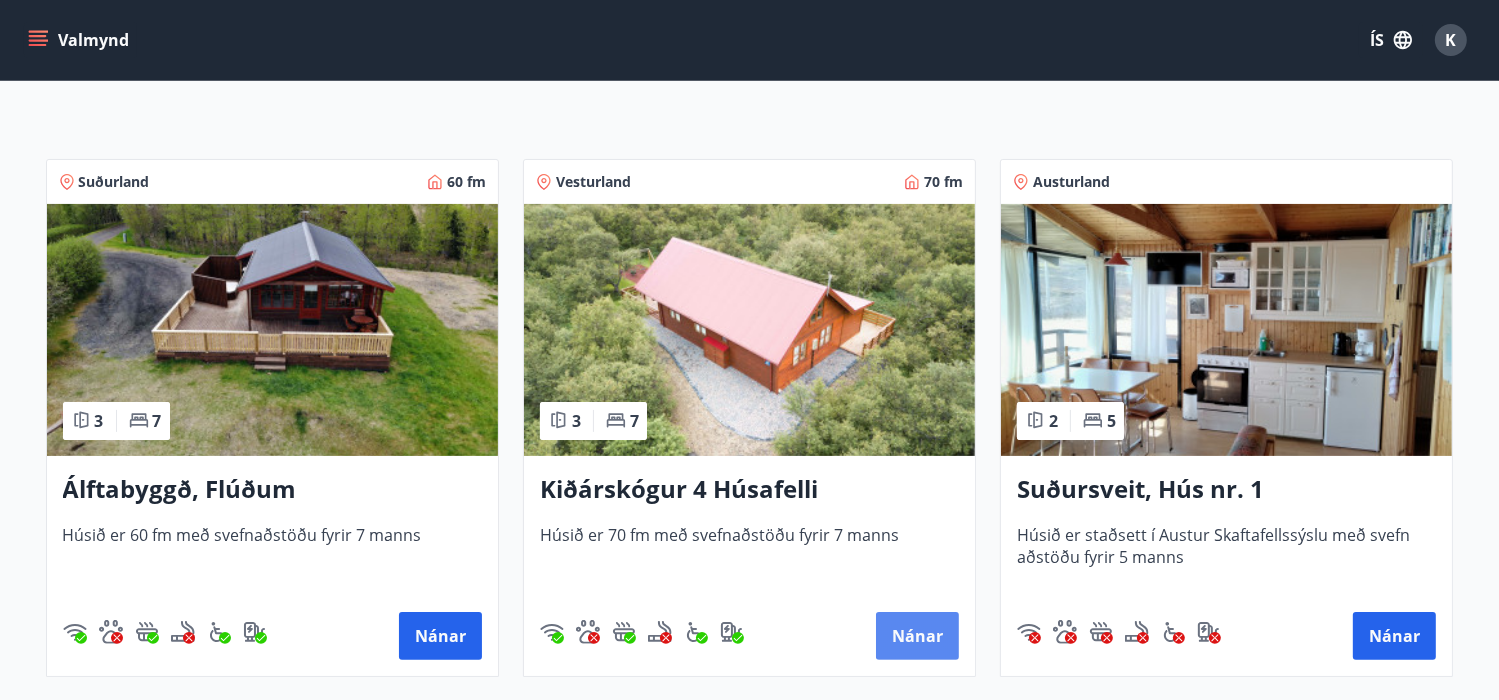 click on "Nánar" at bounding box center [917, 636] 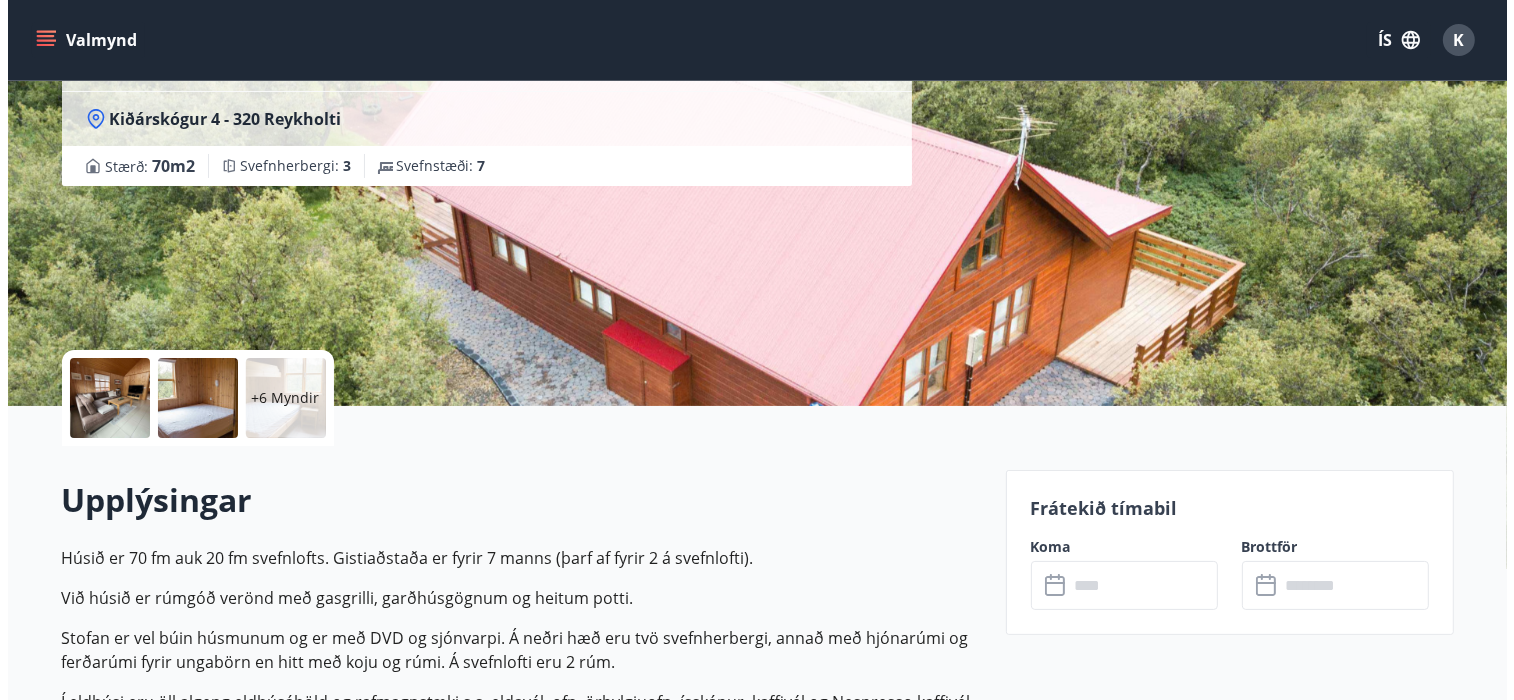 scroll, scrollTop: 0, scrollLeft: 0, axis: both 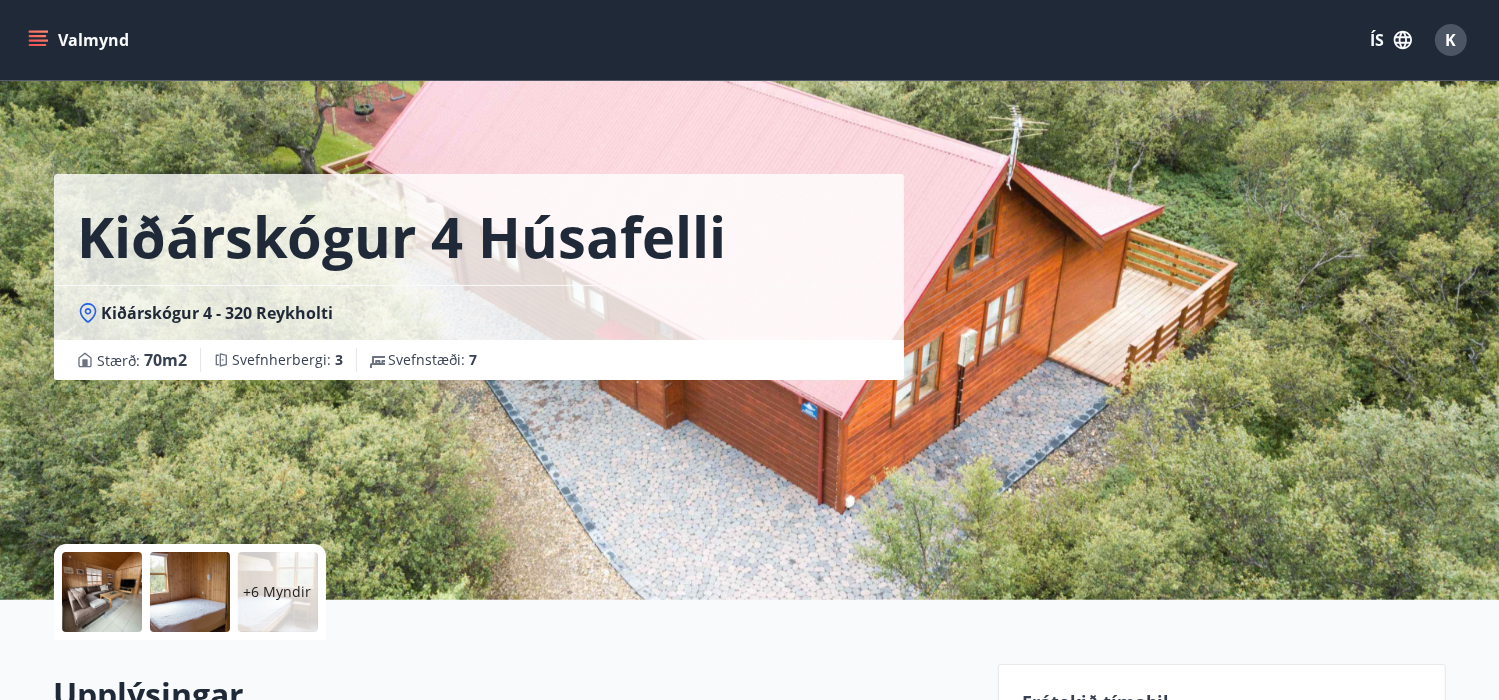 click on "+6 Myndir" at bounding box center (278, 592) 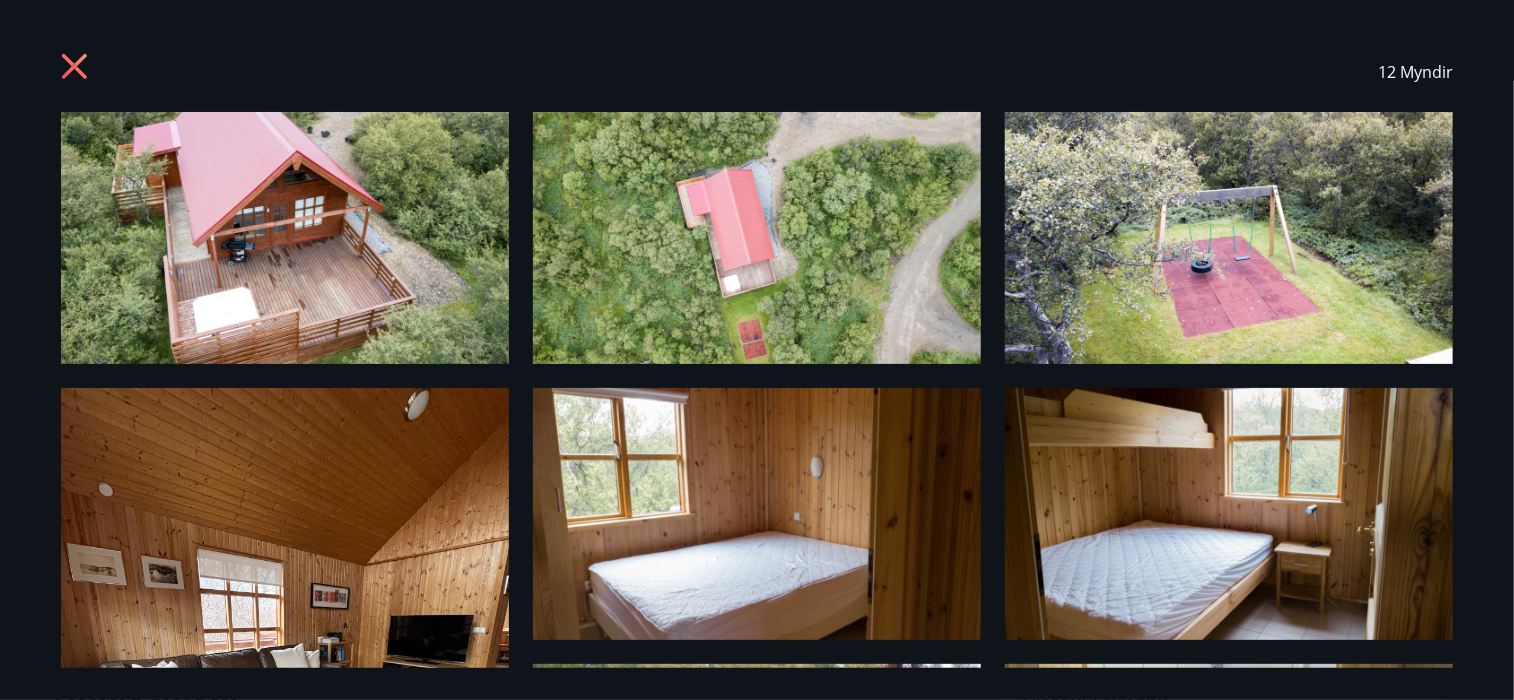 click at bounding box center (285, 238) 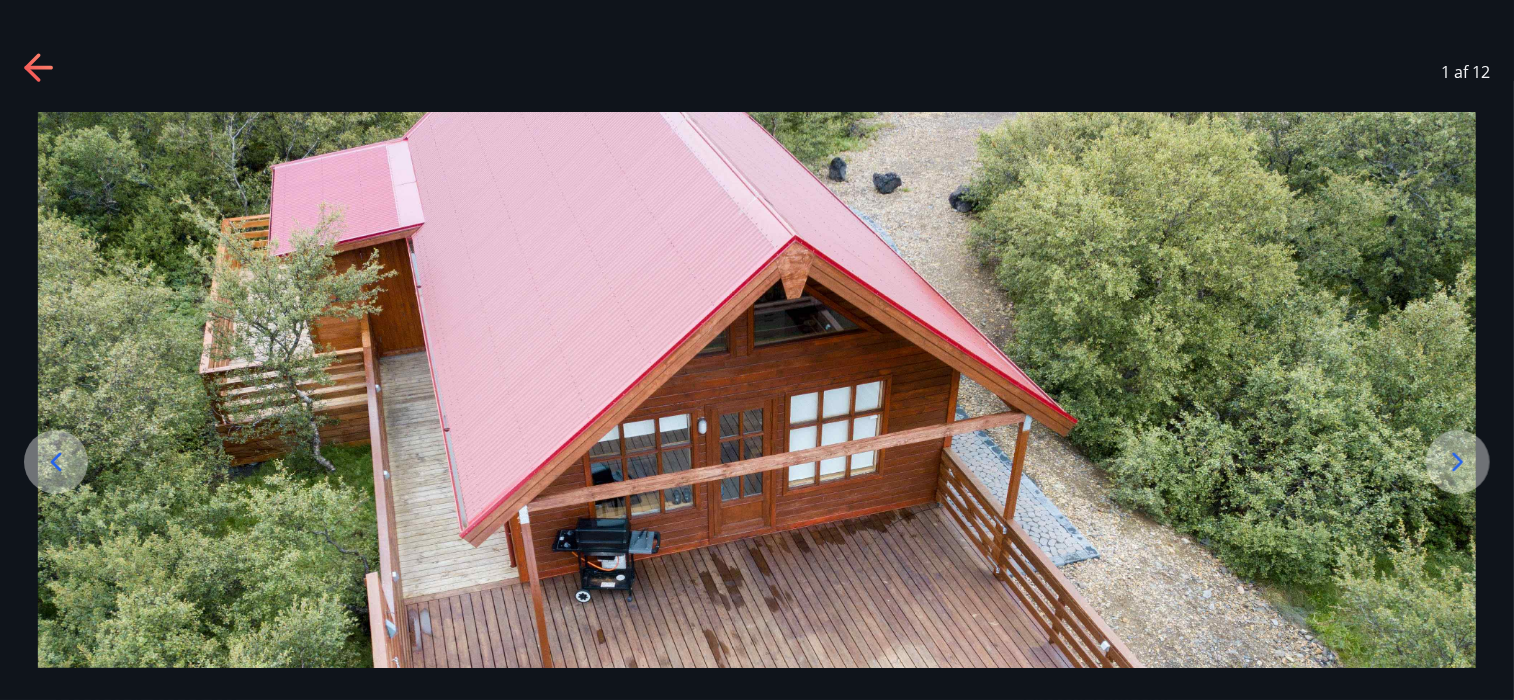 click 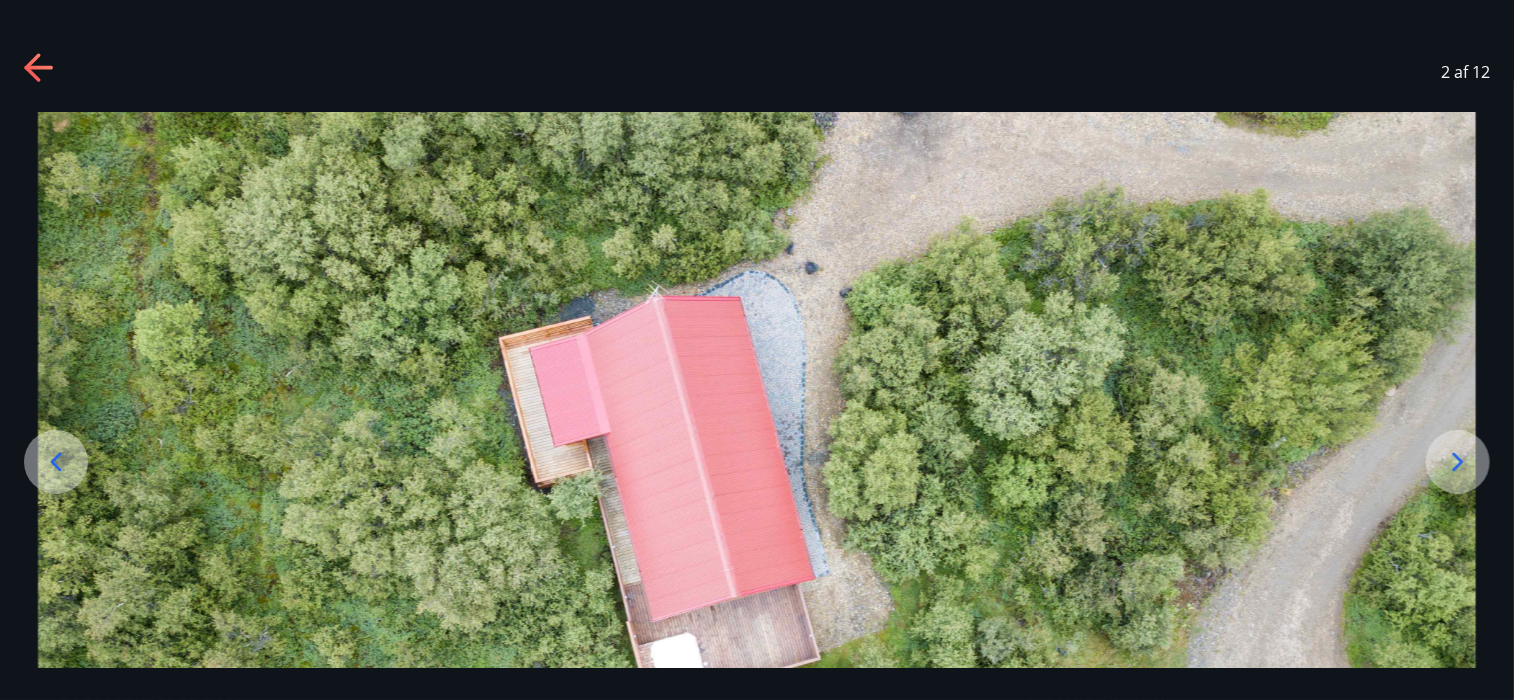 click 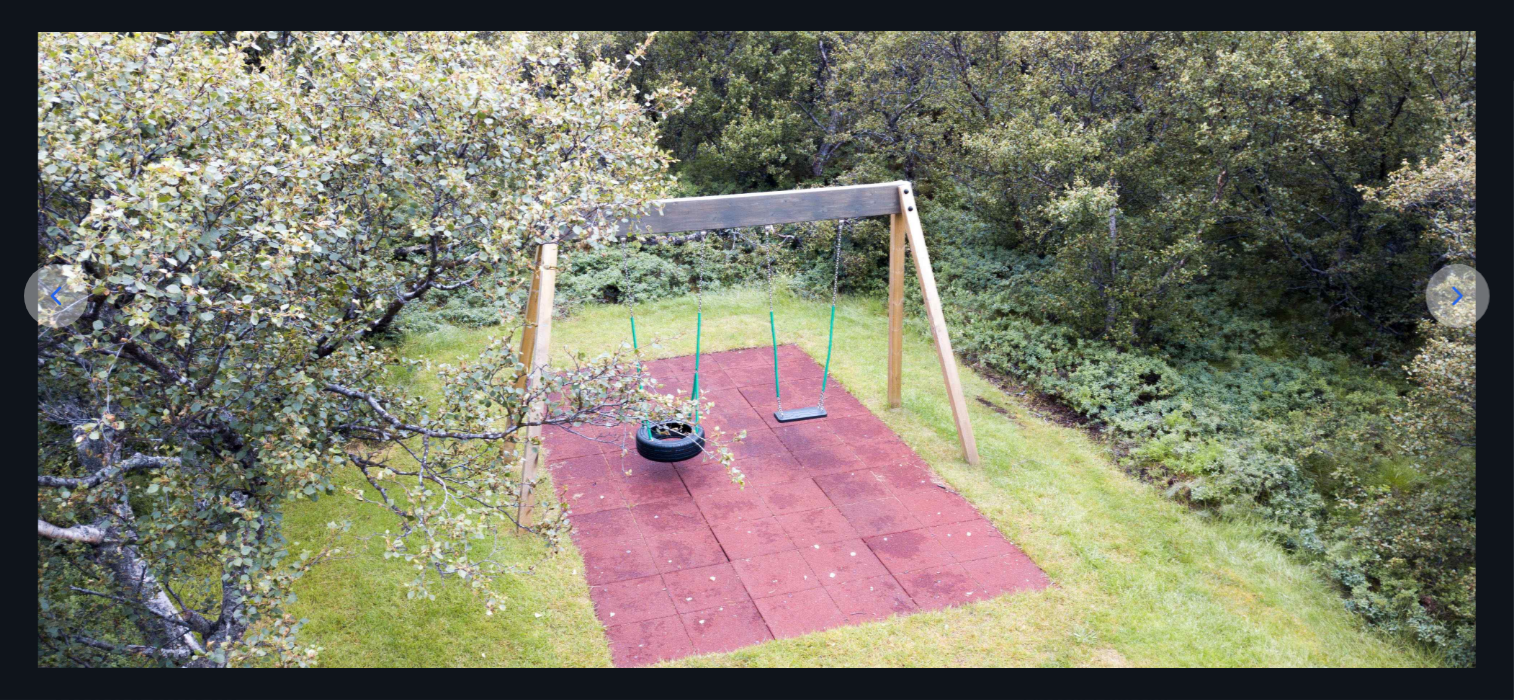 scroll, scrollTop: 200, scrollLeft: 0, axis: vertical 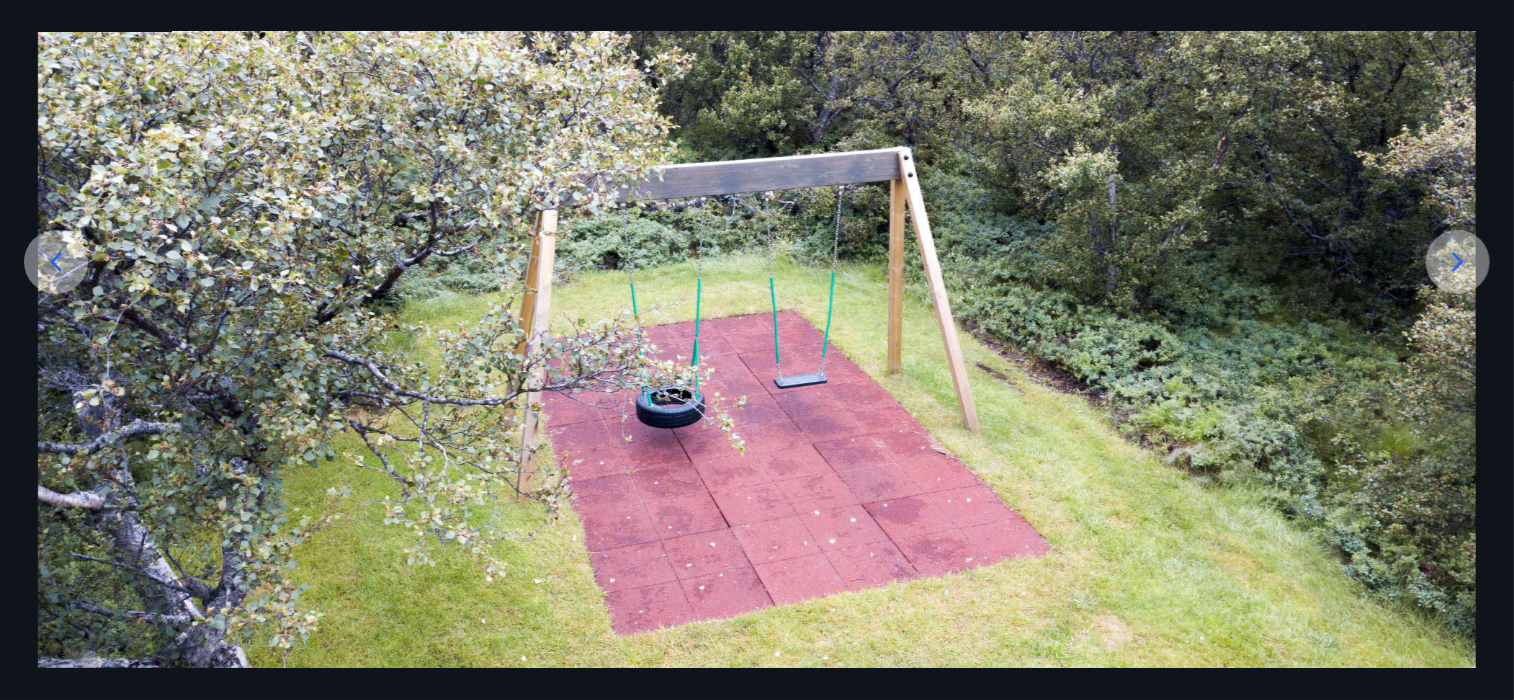 click 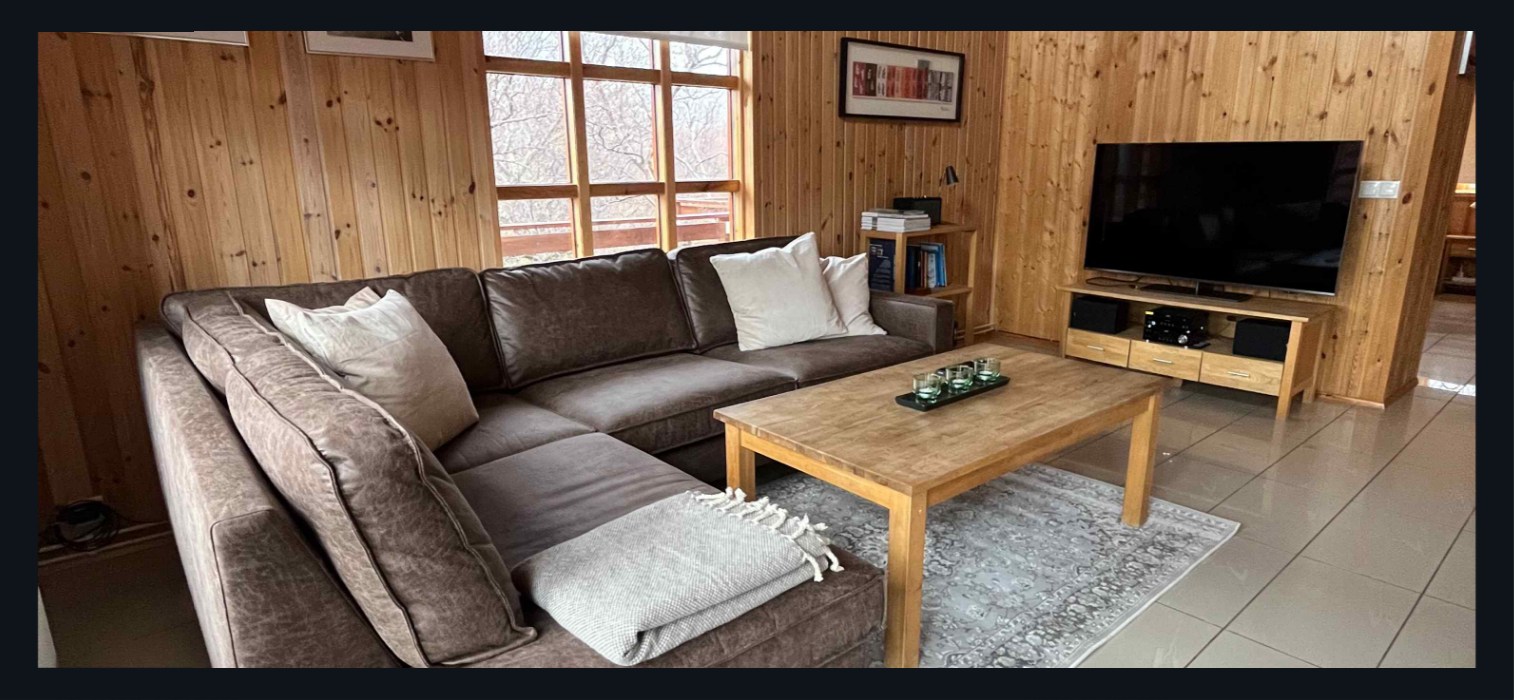 scroll, scrollTop: 800, scrollLeft: 0, axis: vertical 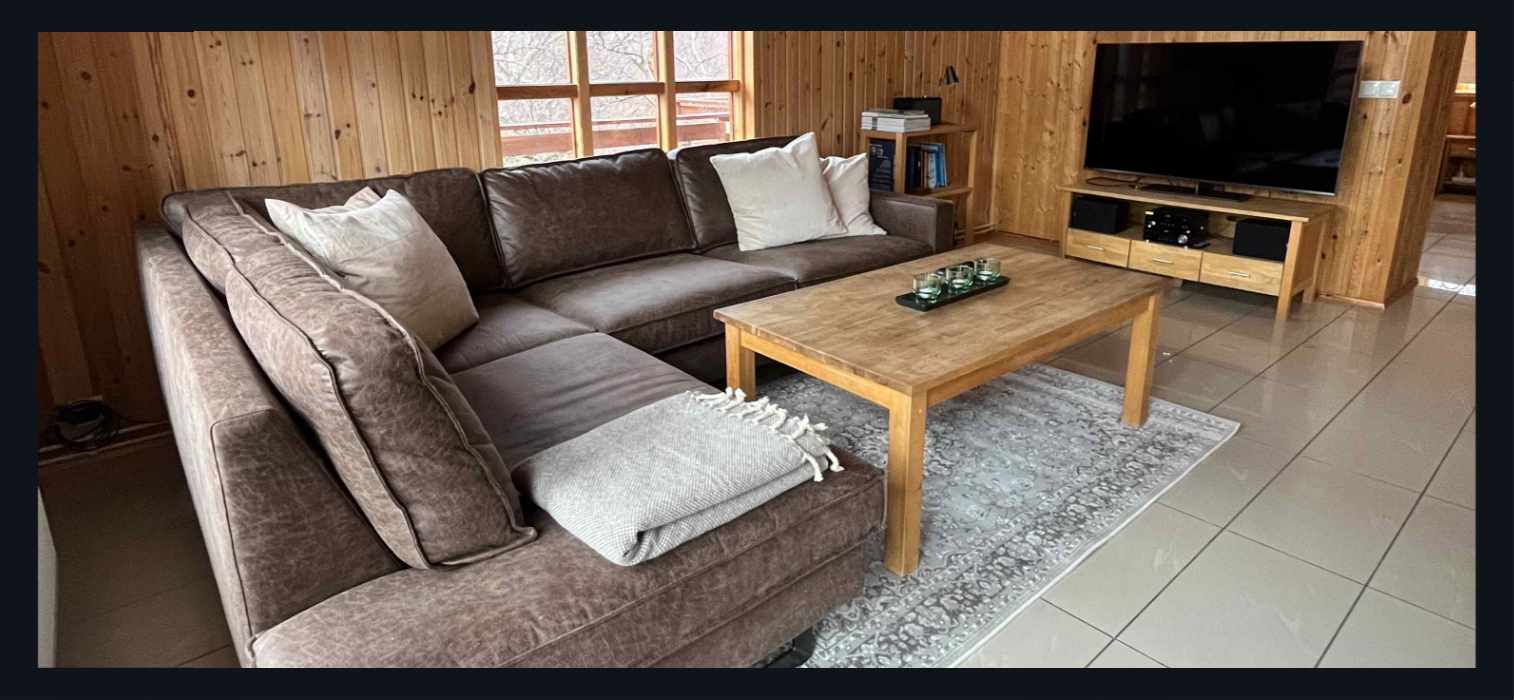 click at bounding box center (757, 270) 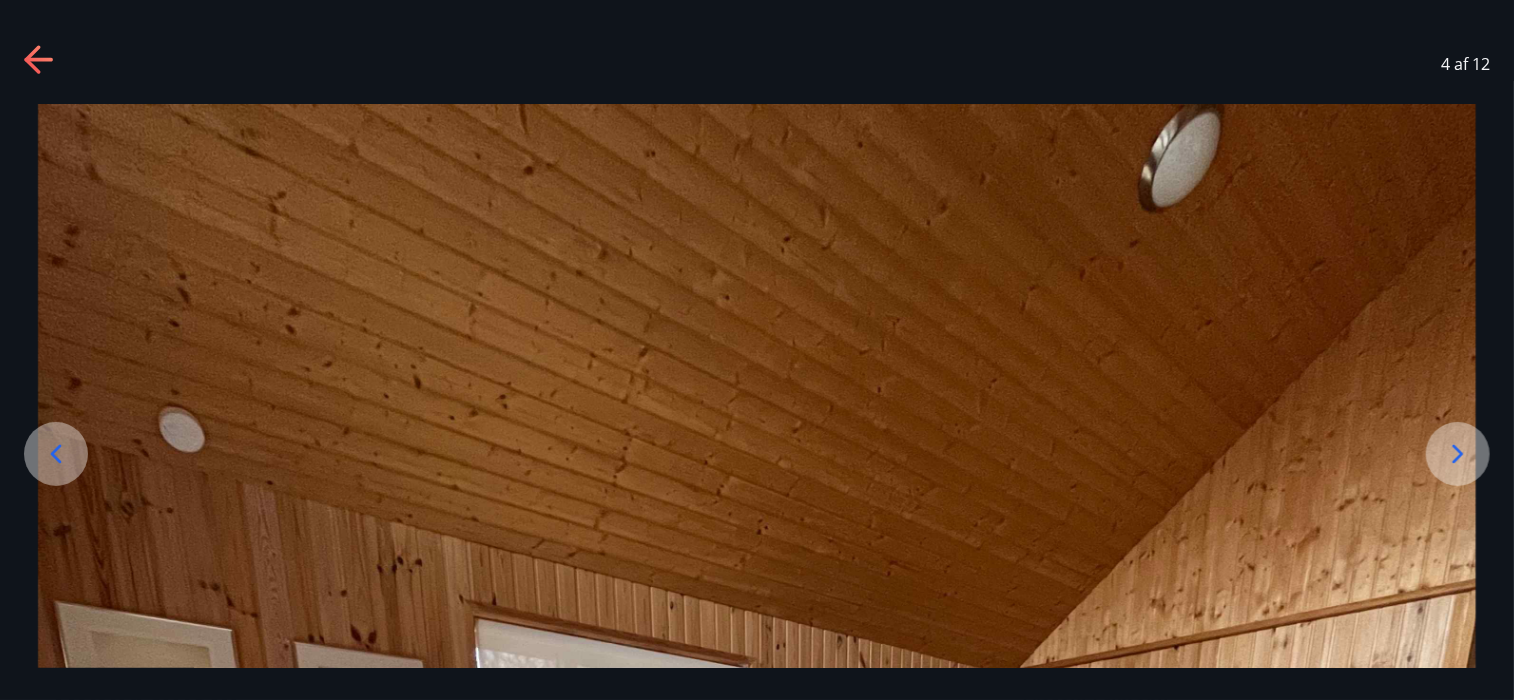 scroll, scrollTop: 0, scrollLeft: 0, axis: both 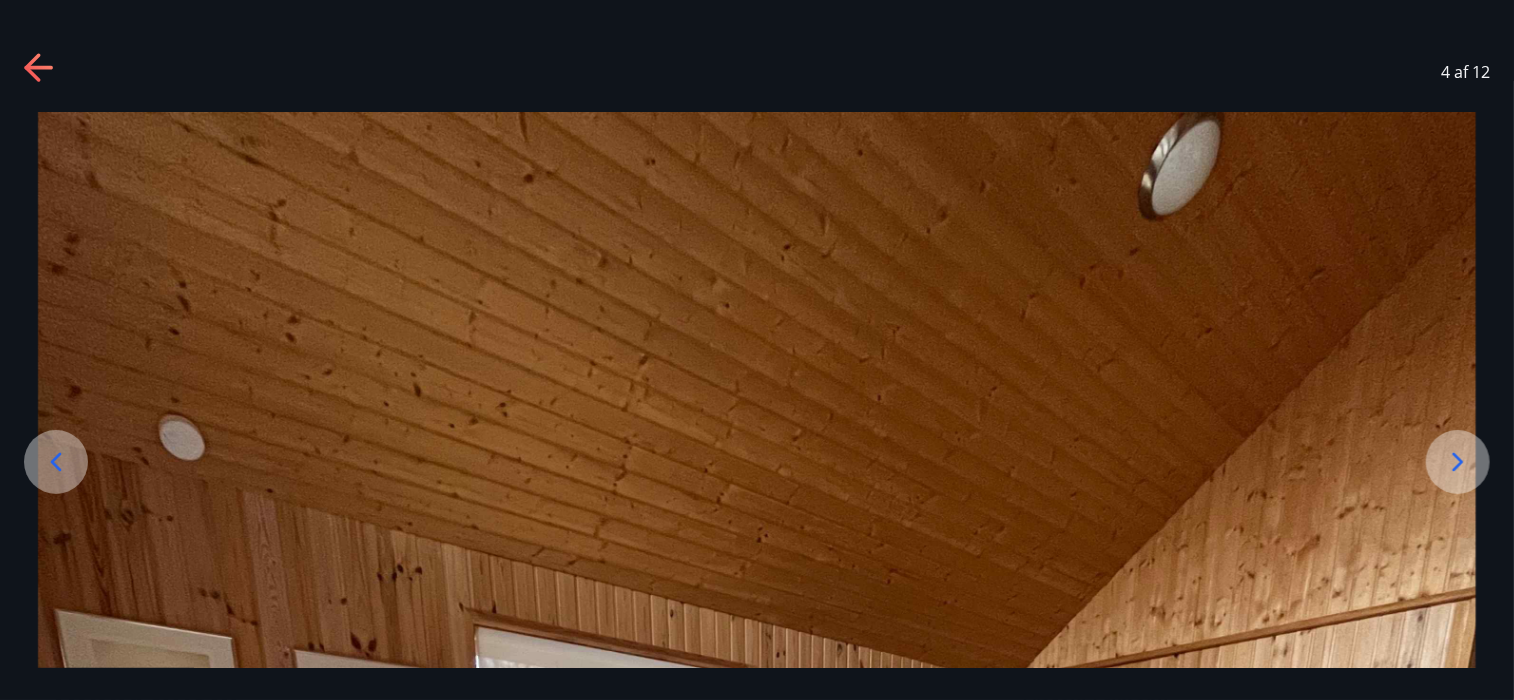 click 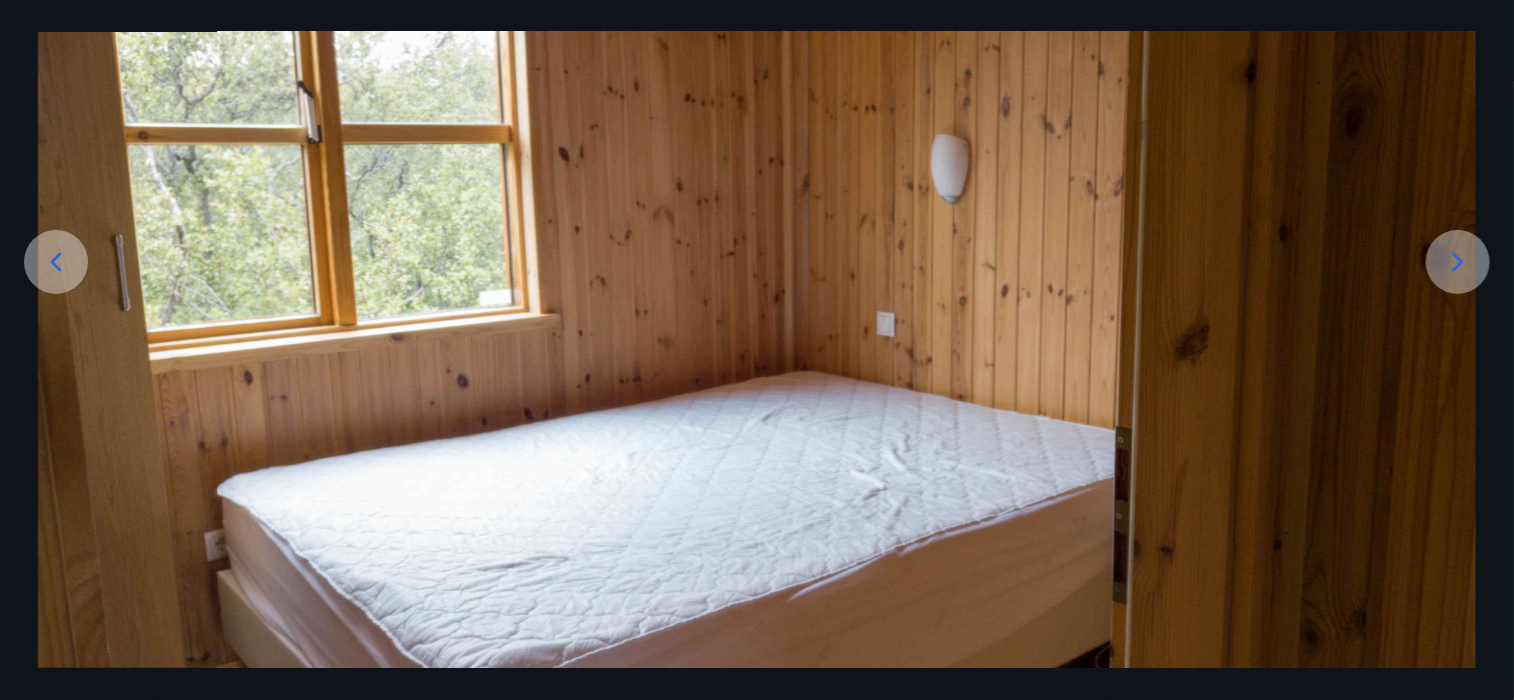 scroll, scrollTop: 252, scrollLeft: 0, axis: vertical 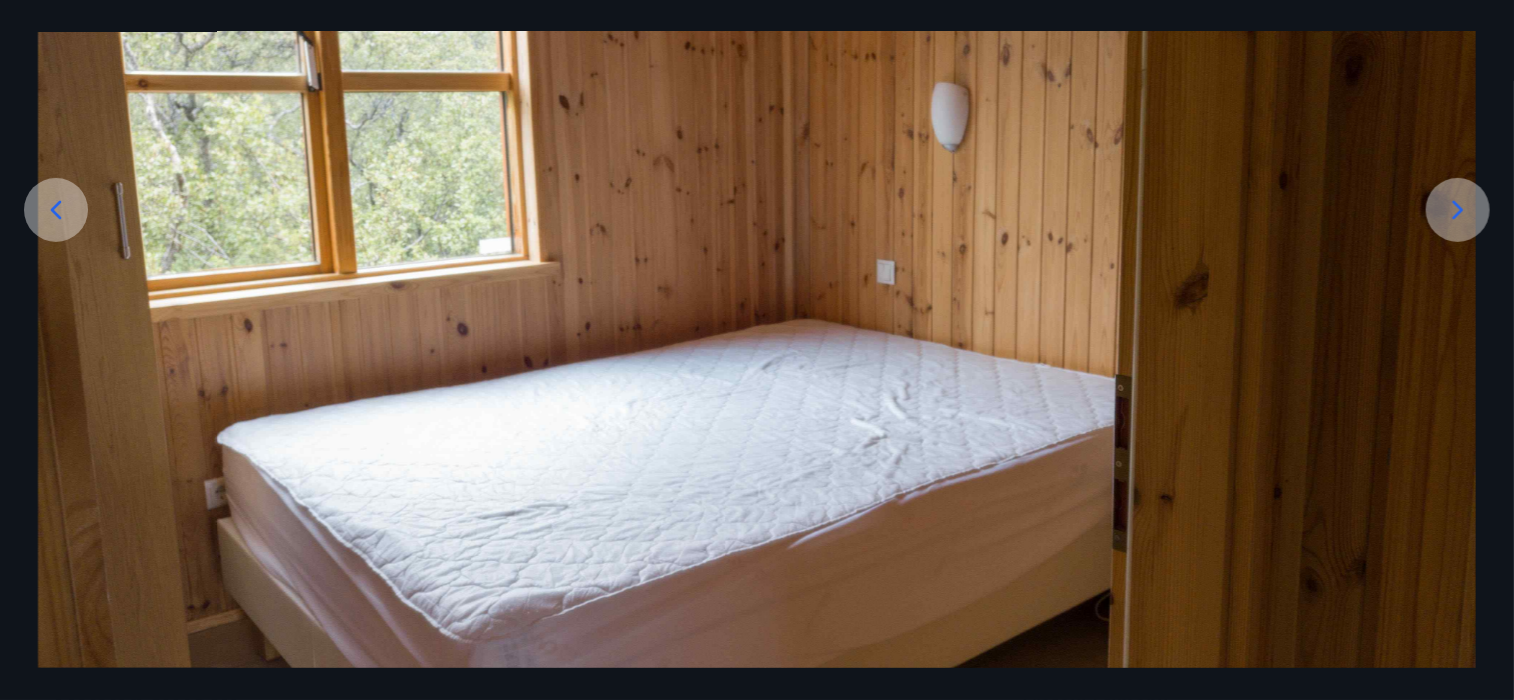 click 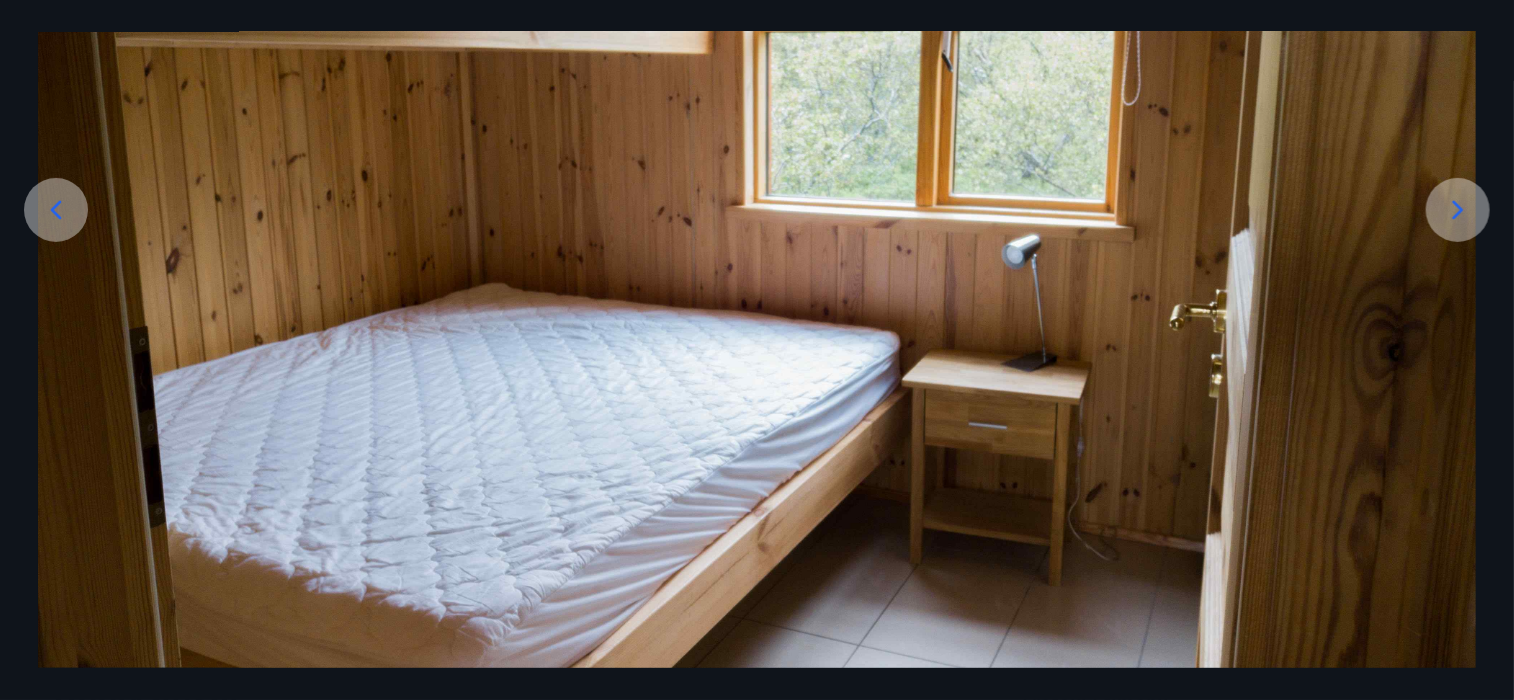 click 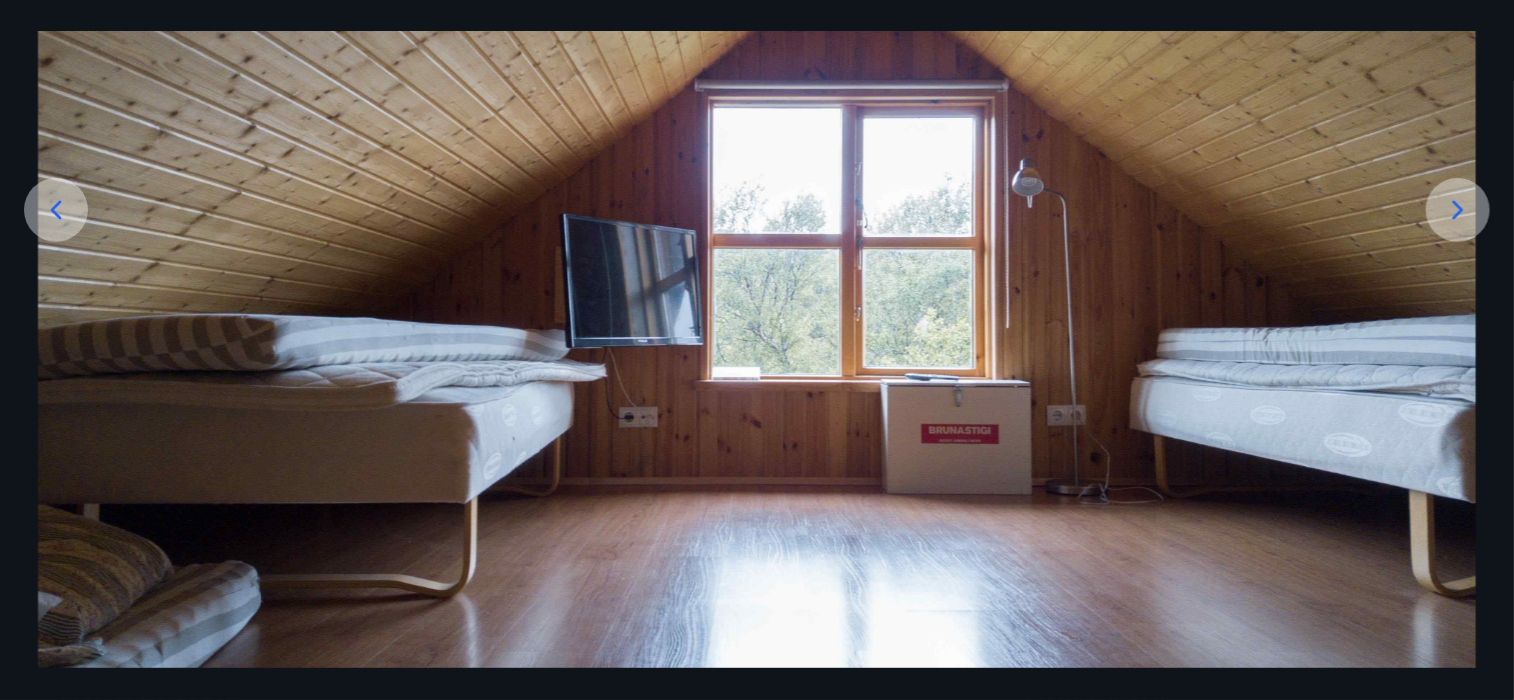 click 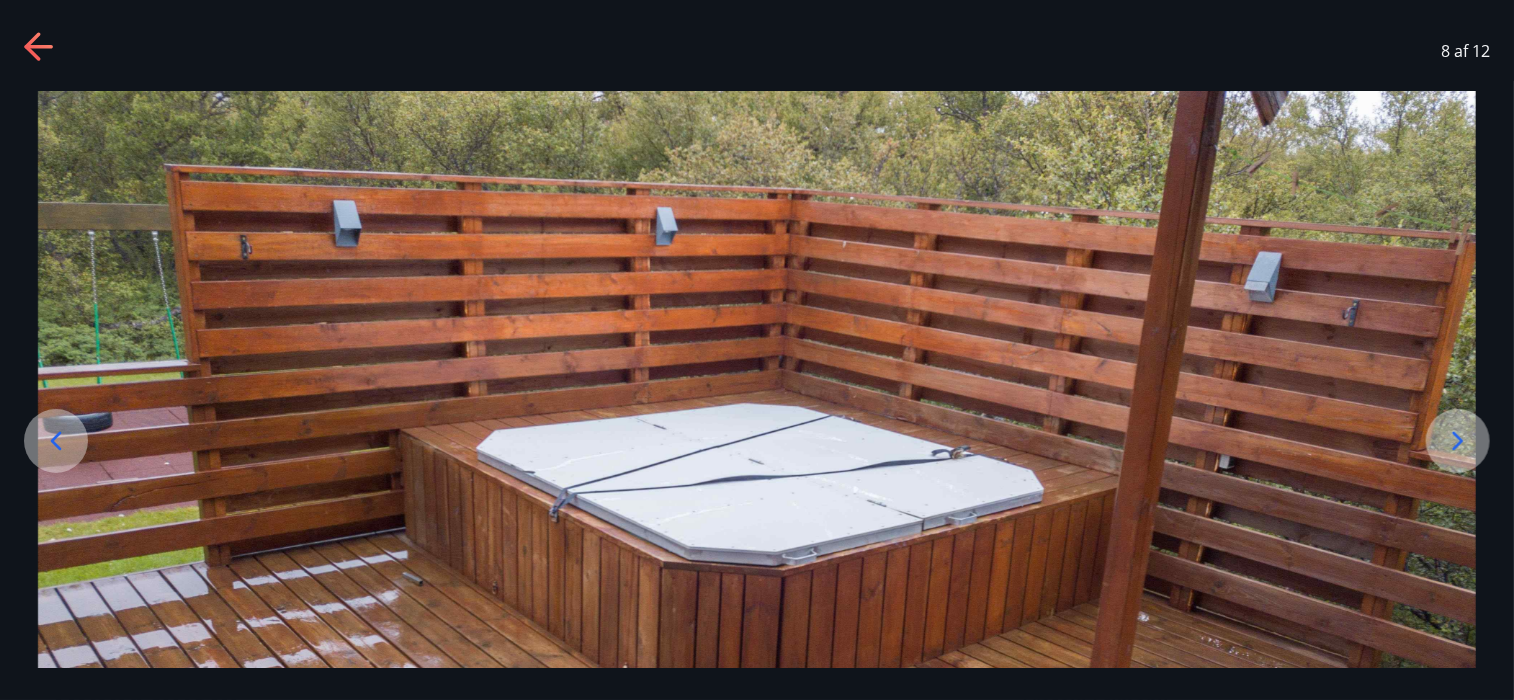 scroll, scrollTop: 0, scrollLeft: 0, axis: both 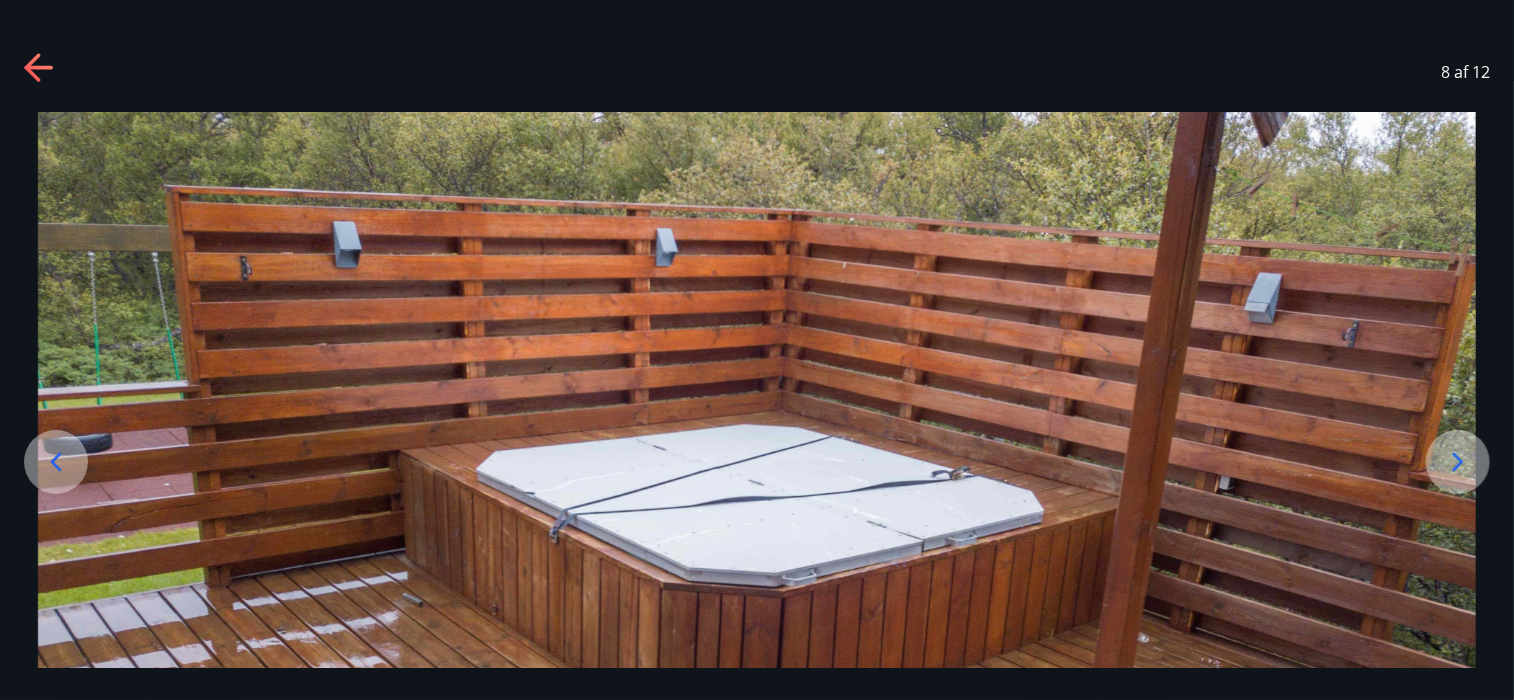 click 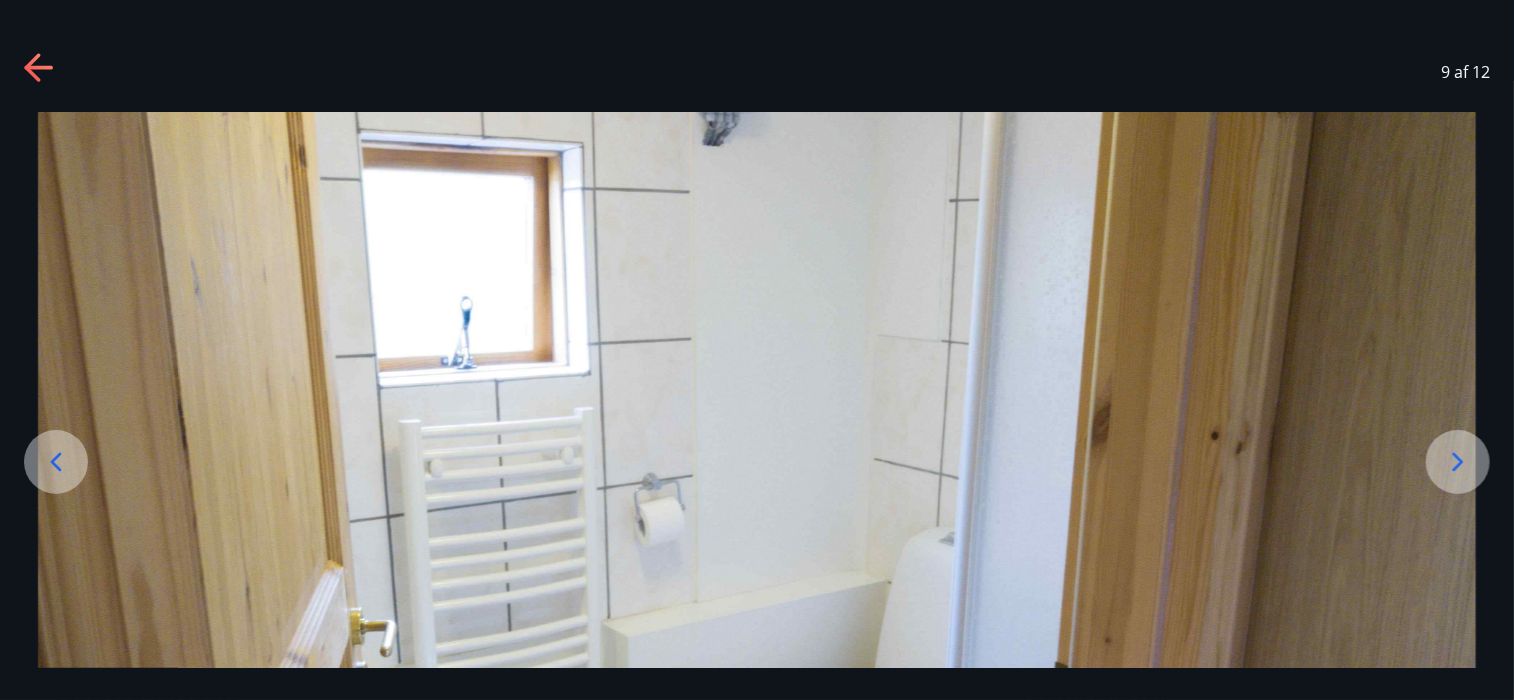 scroll, scrollTop: 200, scrollLeft: 0, axis: vertical 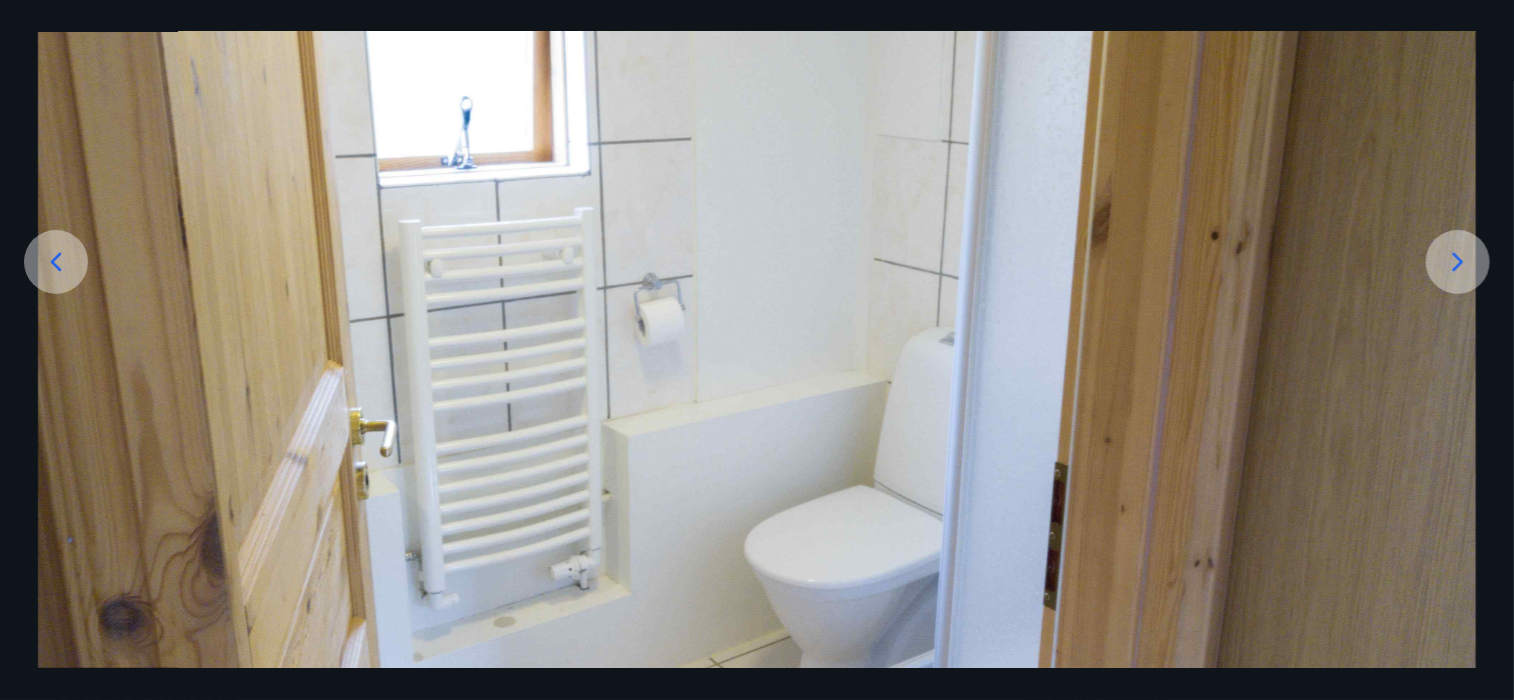 click 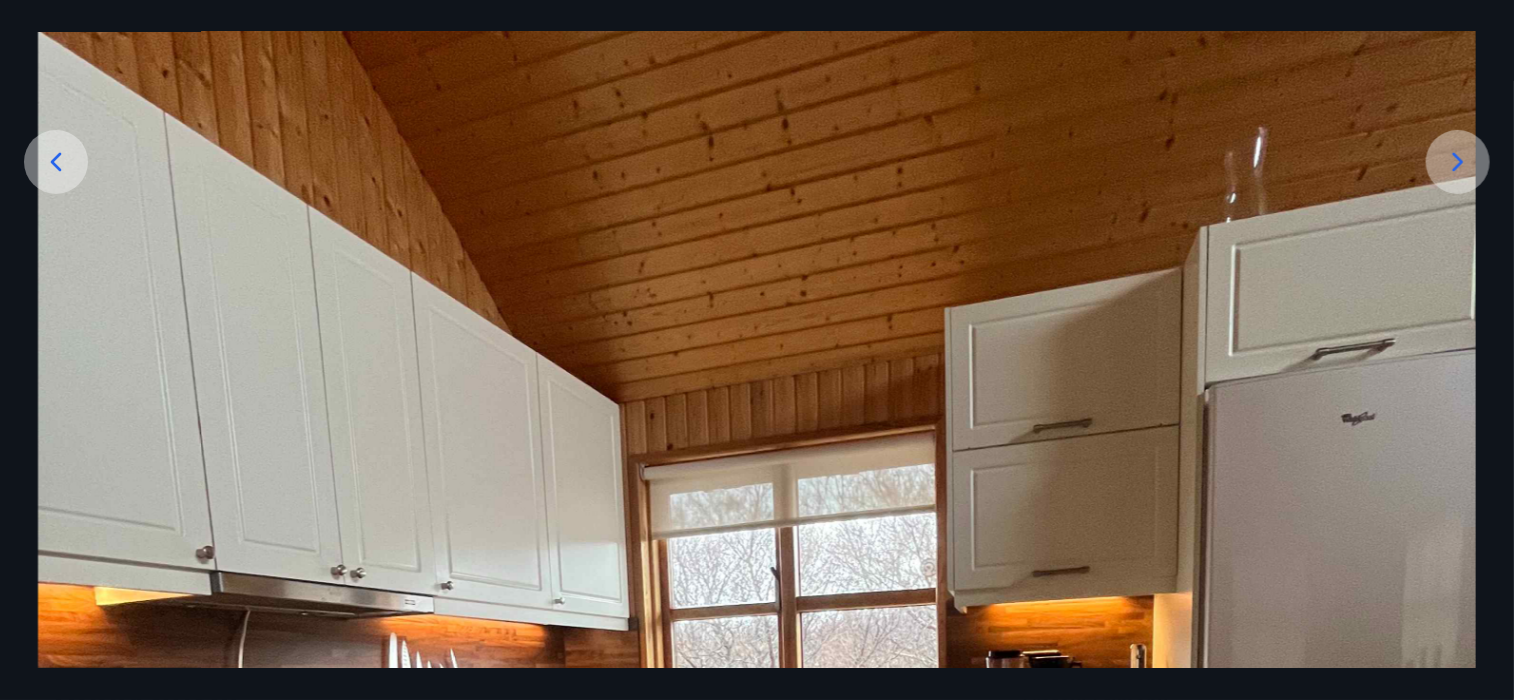 scroll, scrollTop: 300, scrollLeft: 0, axis: vertical 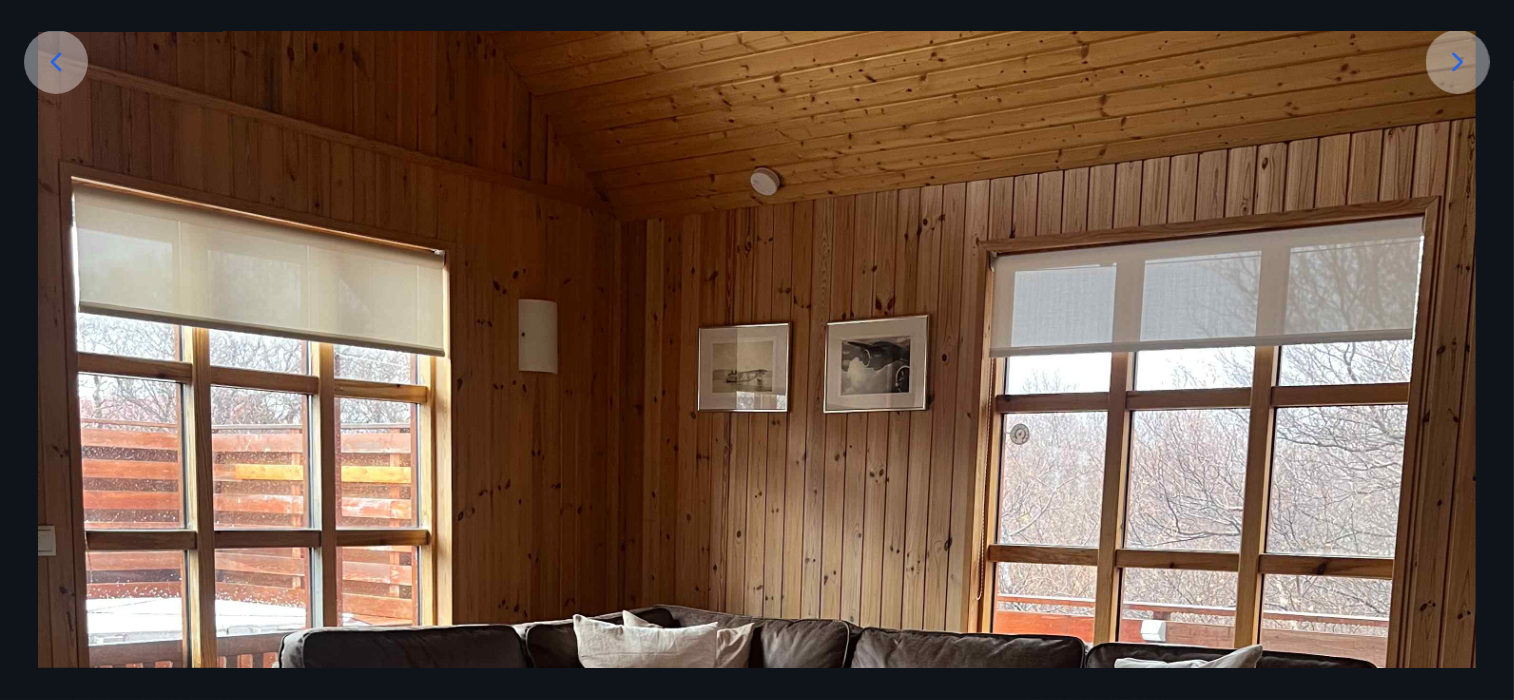 click at bounding box center [1458, 62] 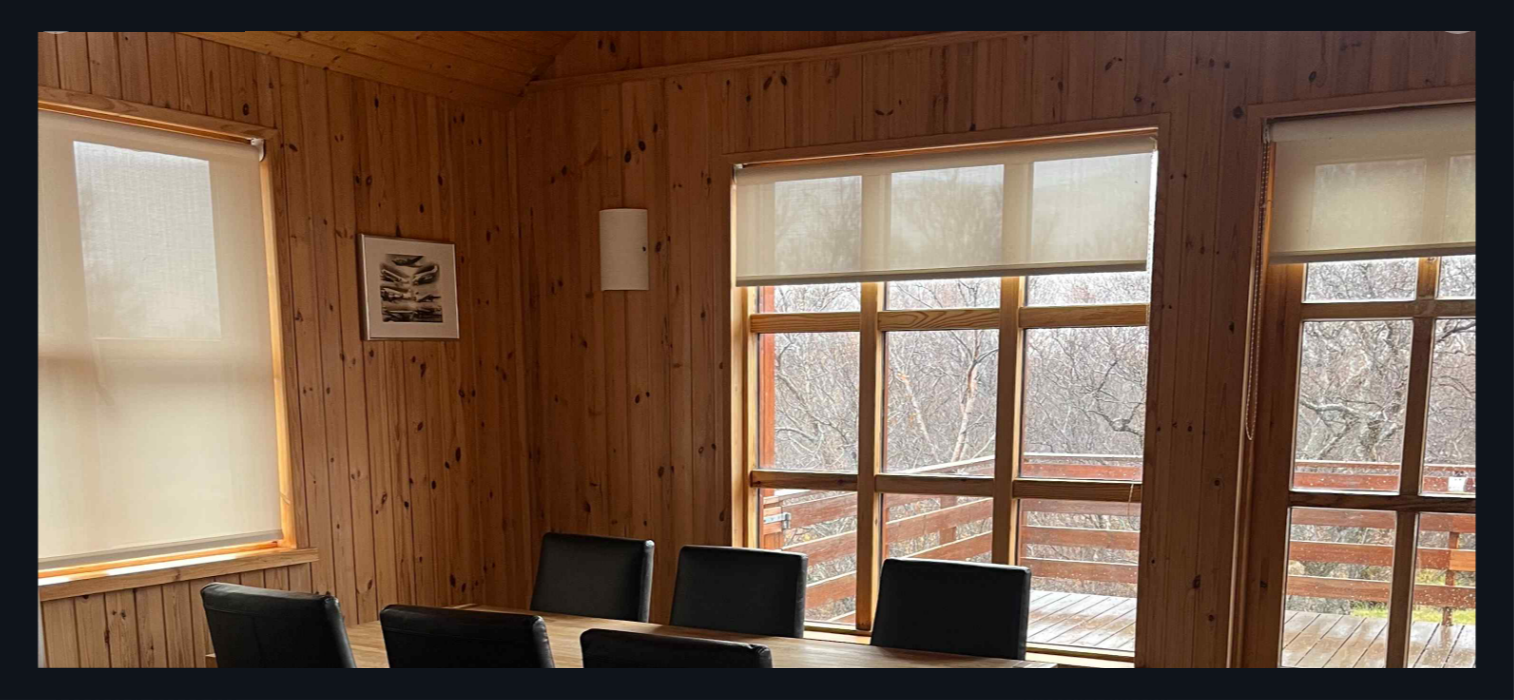 scroll, scrollTop: 300, scrollLeft: 0, axis: vertical 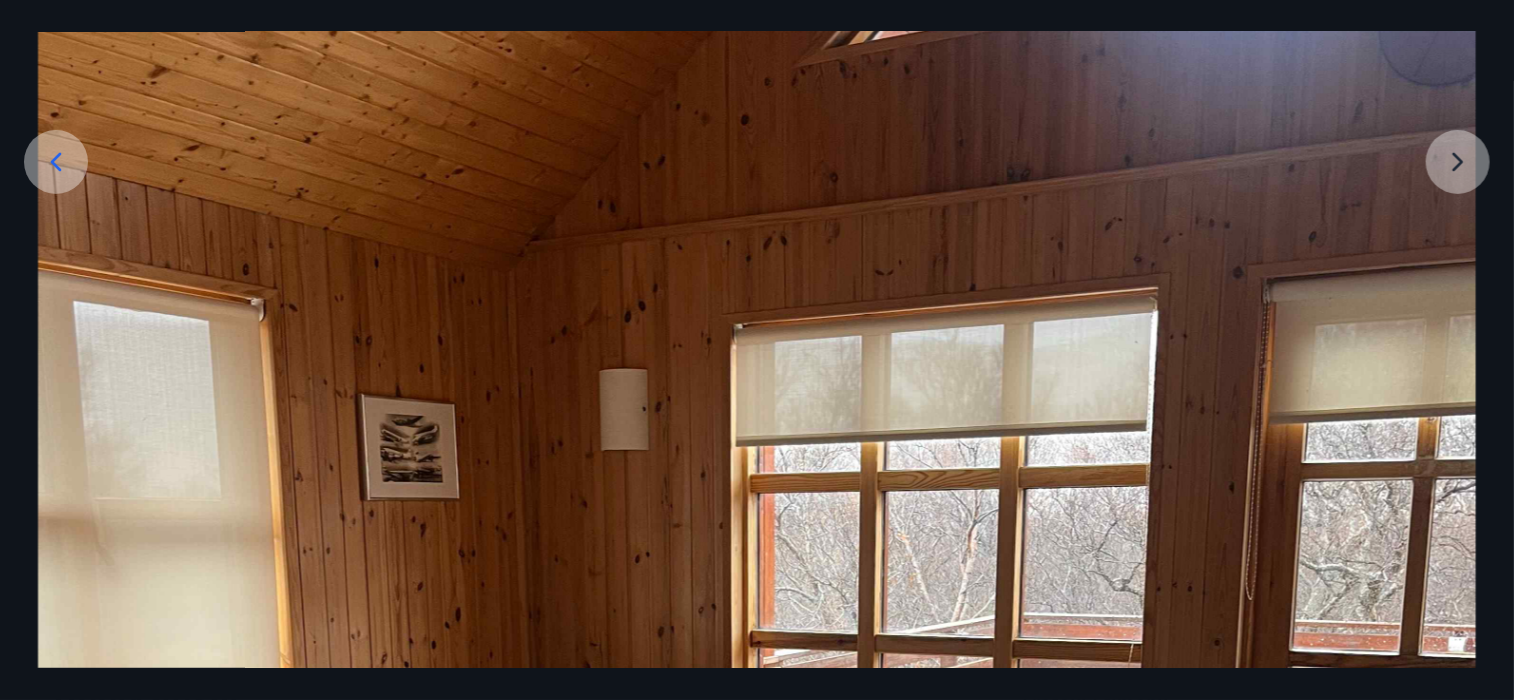 click at bounding box center [757, 770] 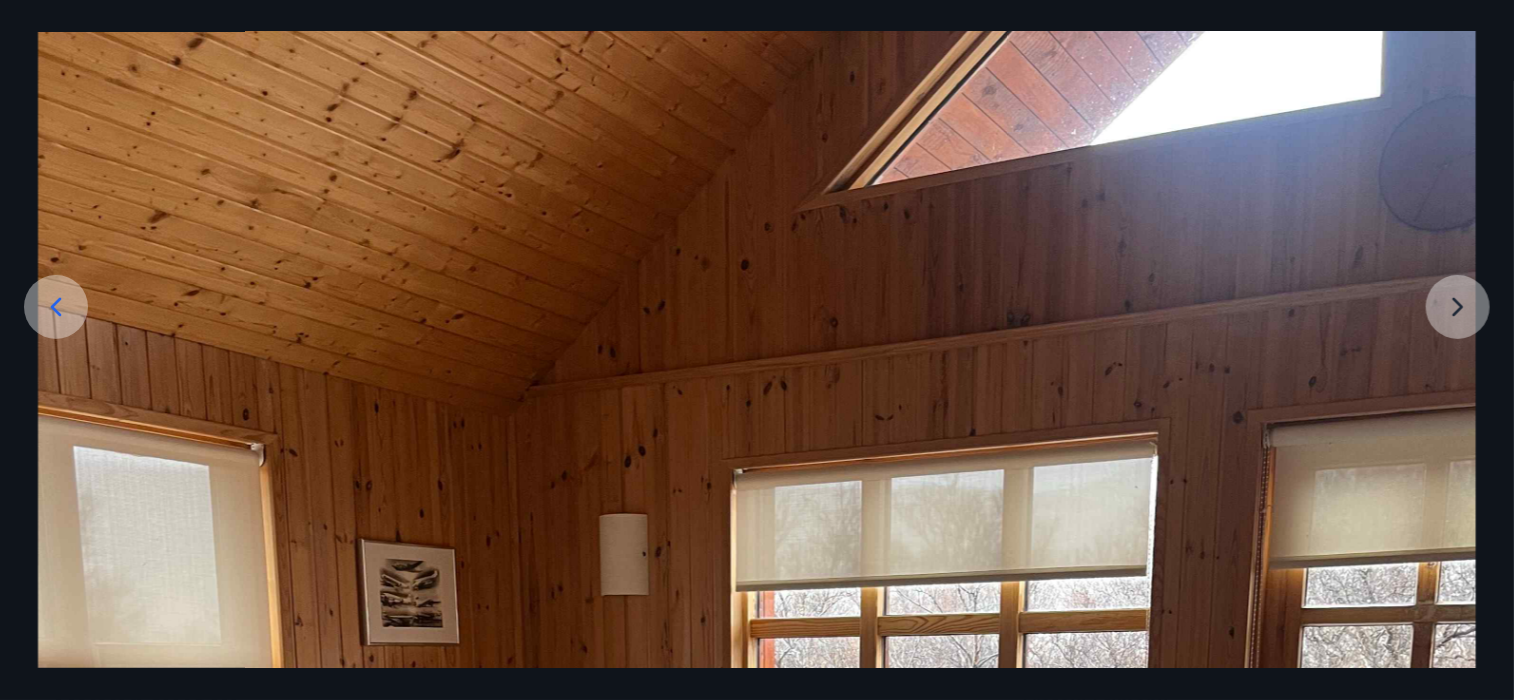 scroll, scrollTop: 0, scrollLeft: 0, axis: both 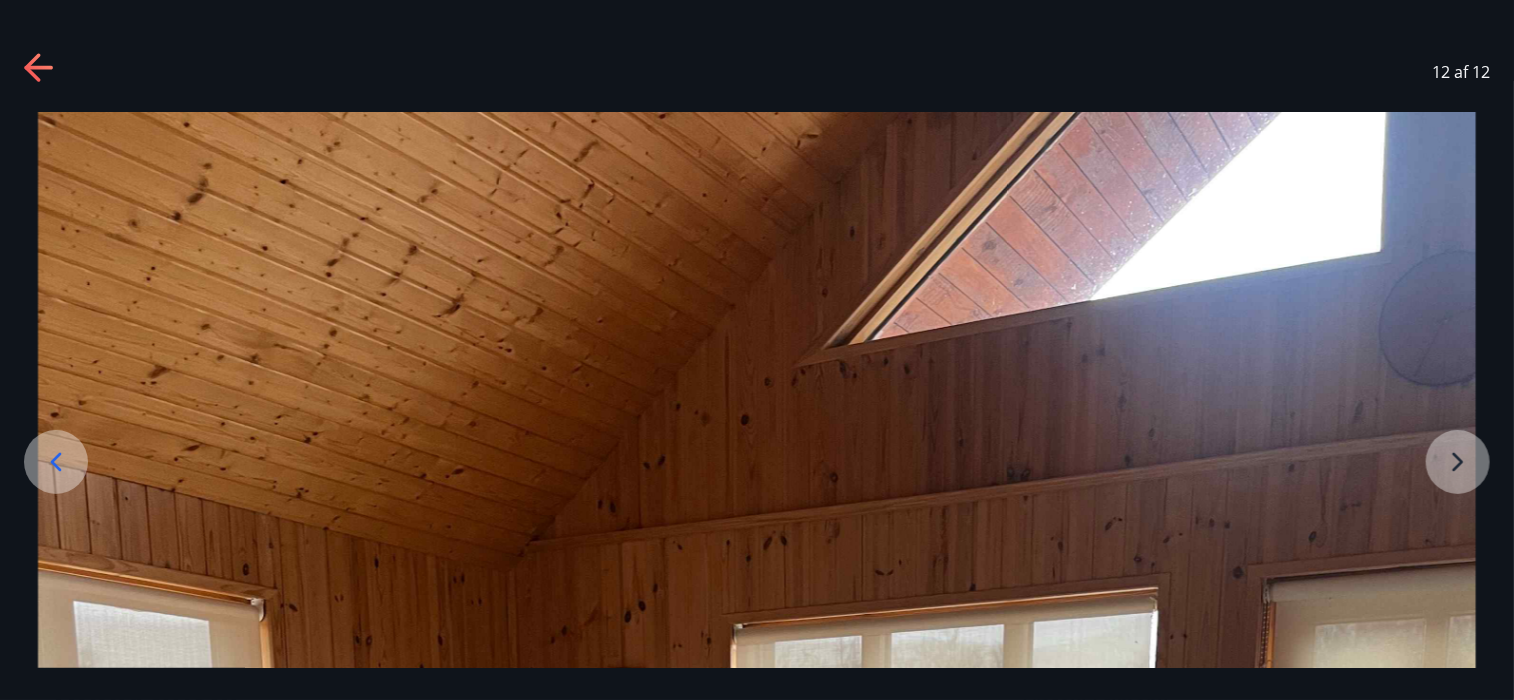 click 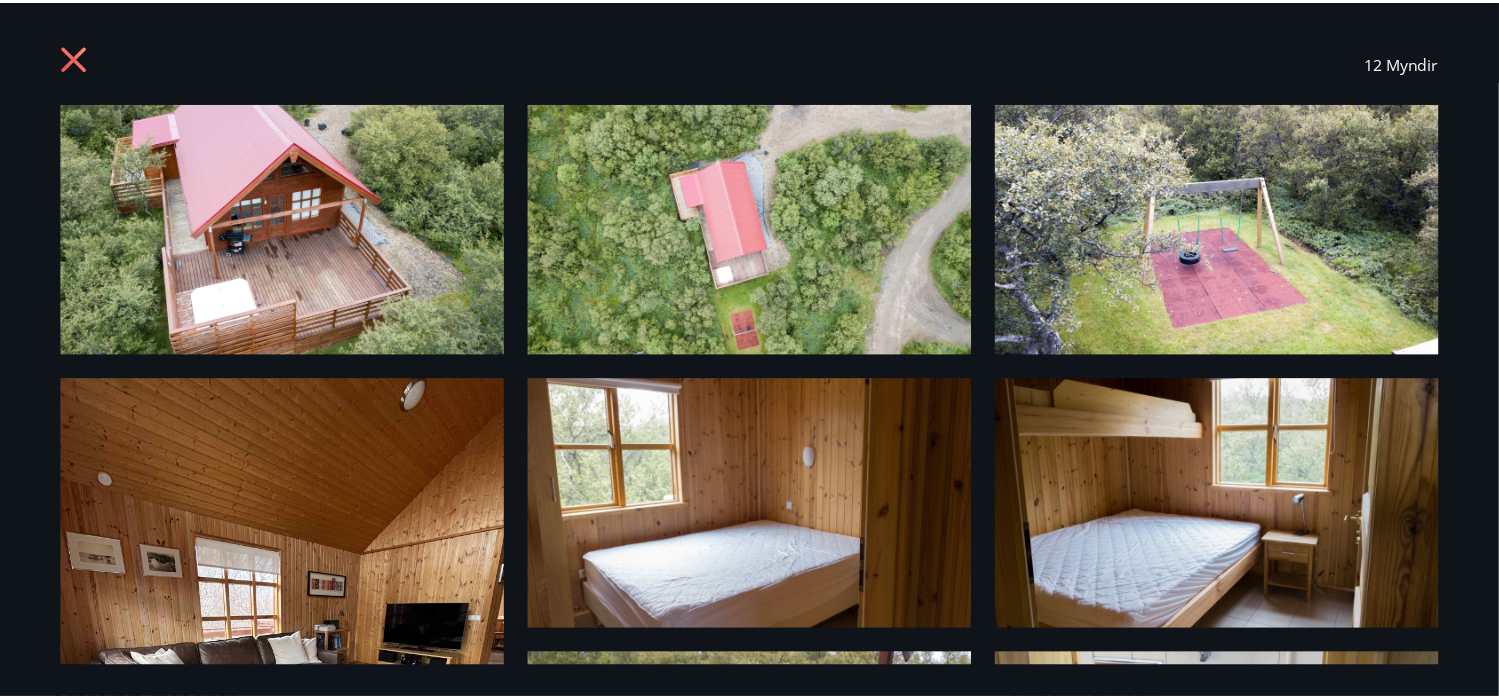 scroll, scrollTop: 0, scrollLeft: 0, axis: both 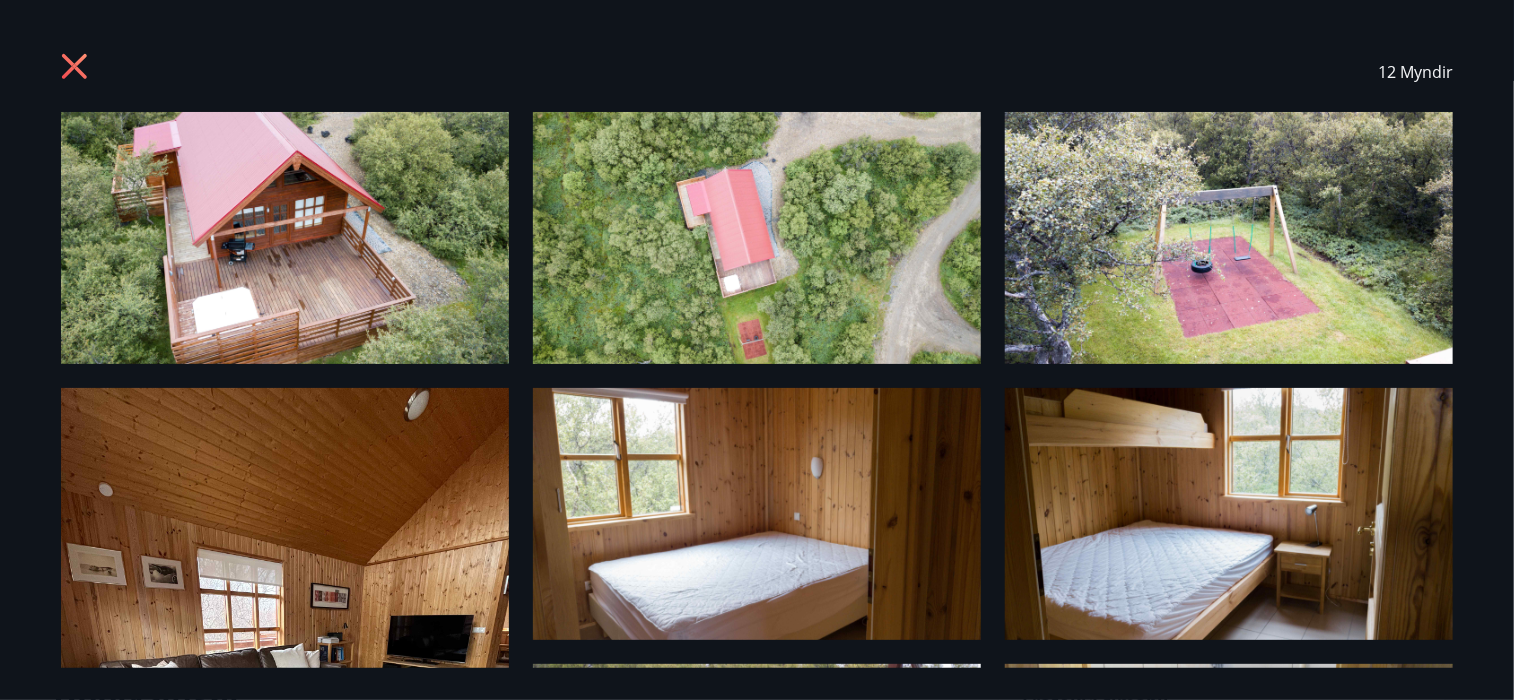 click 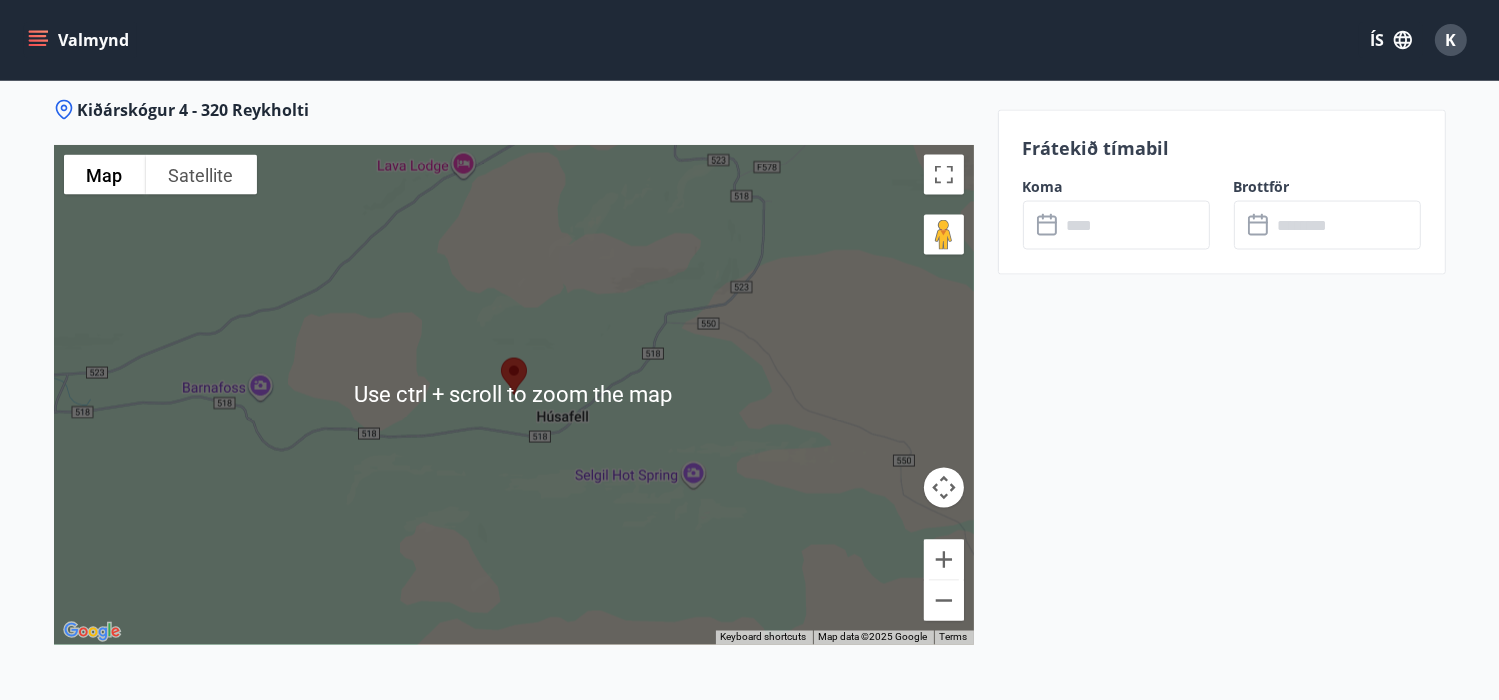 scroll, scrollTop: 3159, scrollLeft: 0, axis: vertical 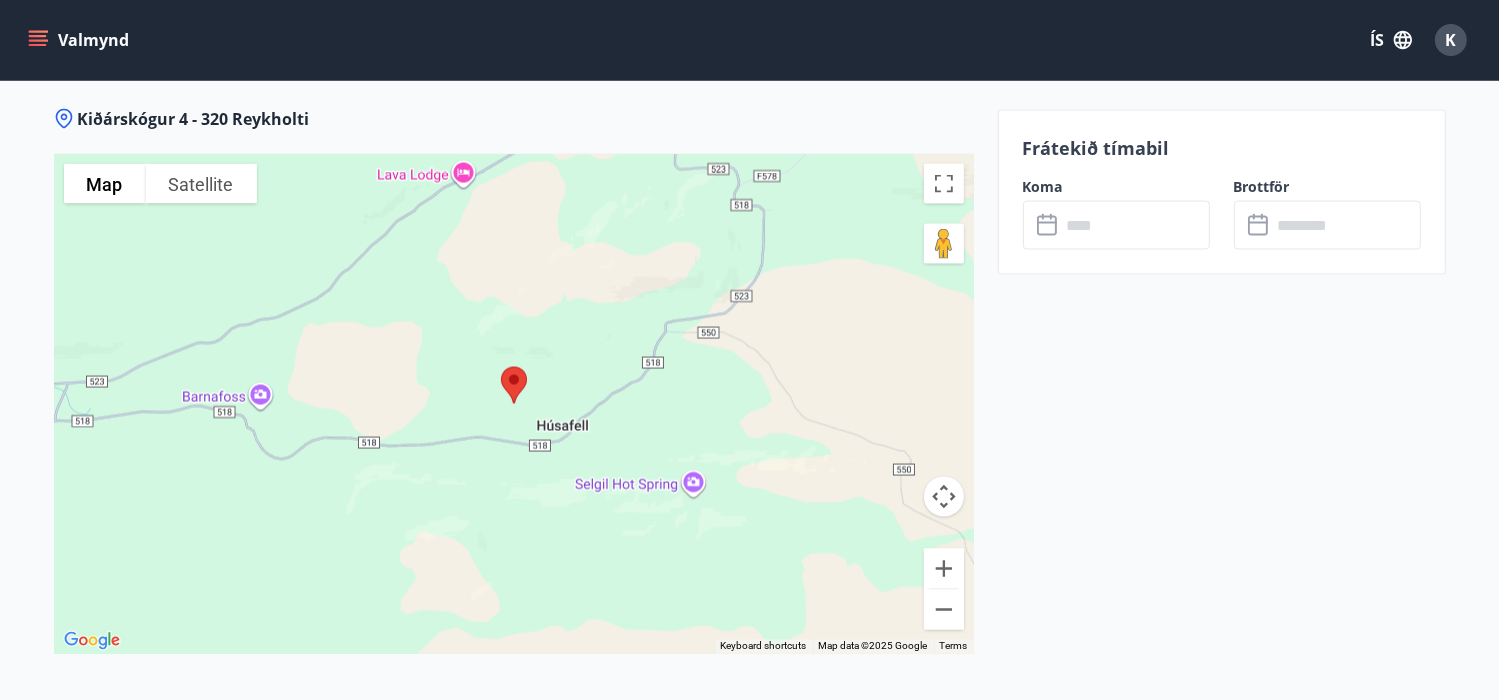 click at bounding box center [514, 404] 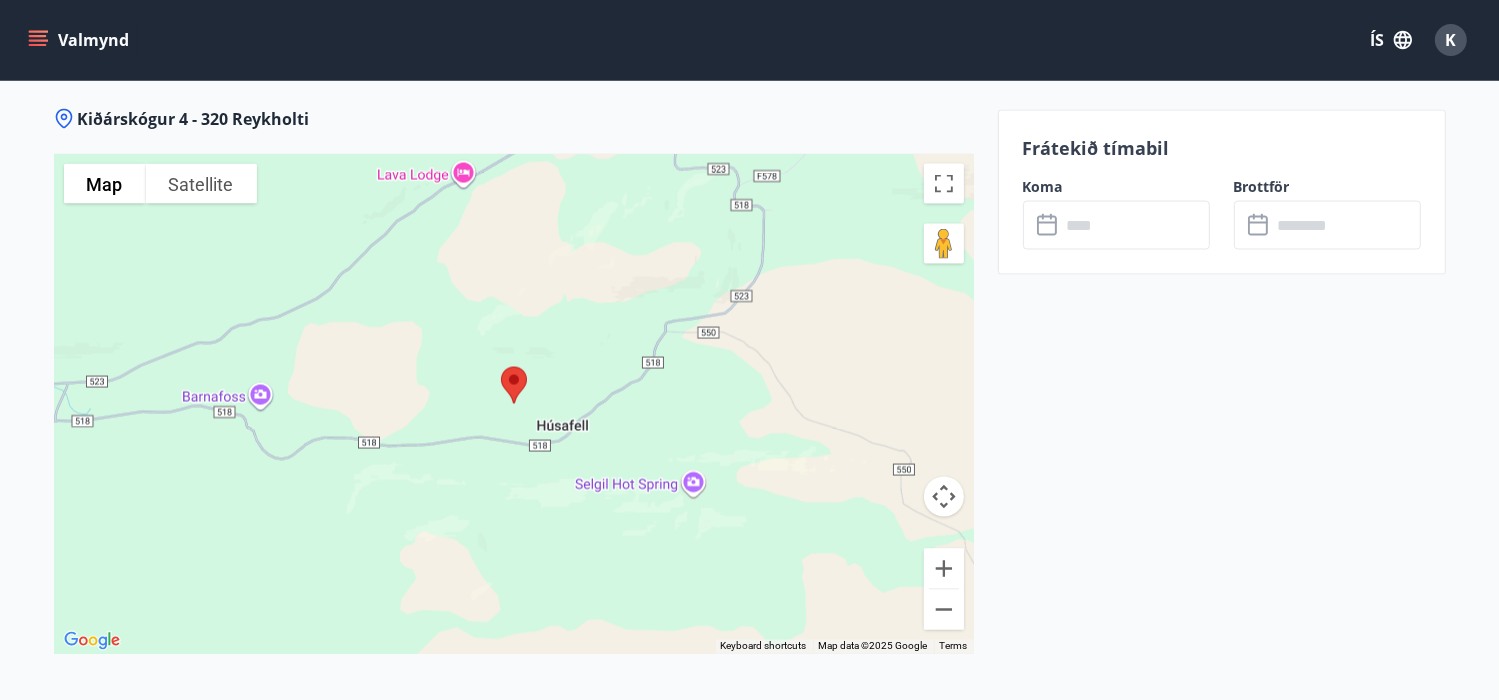 click at bounding box center [514, 385] 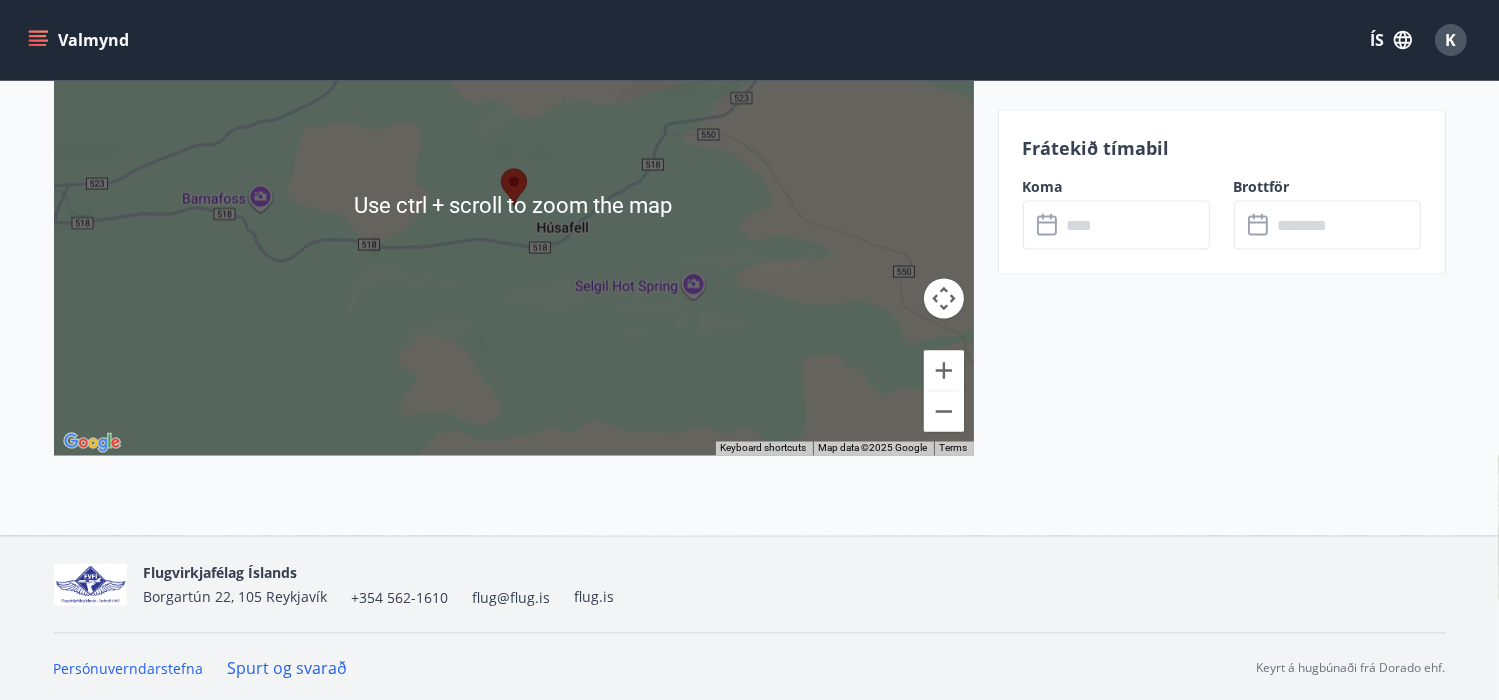 scroll, scrollTop: 3359, scrollLeft: 0, axis: vertical 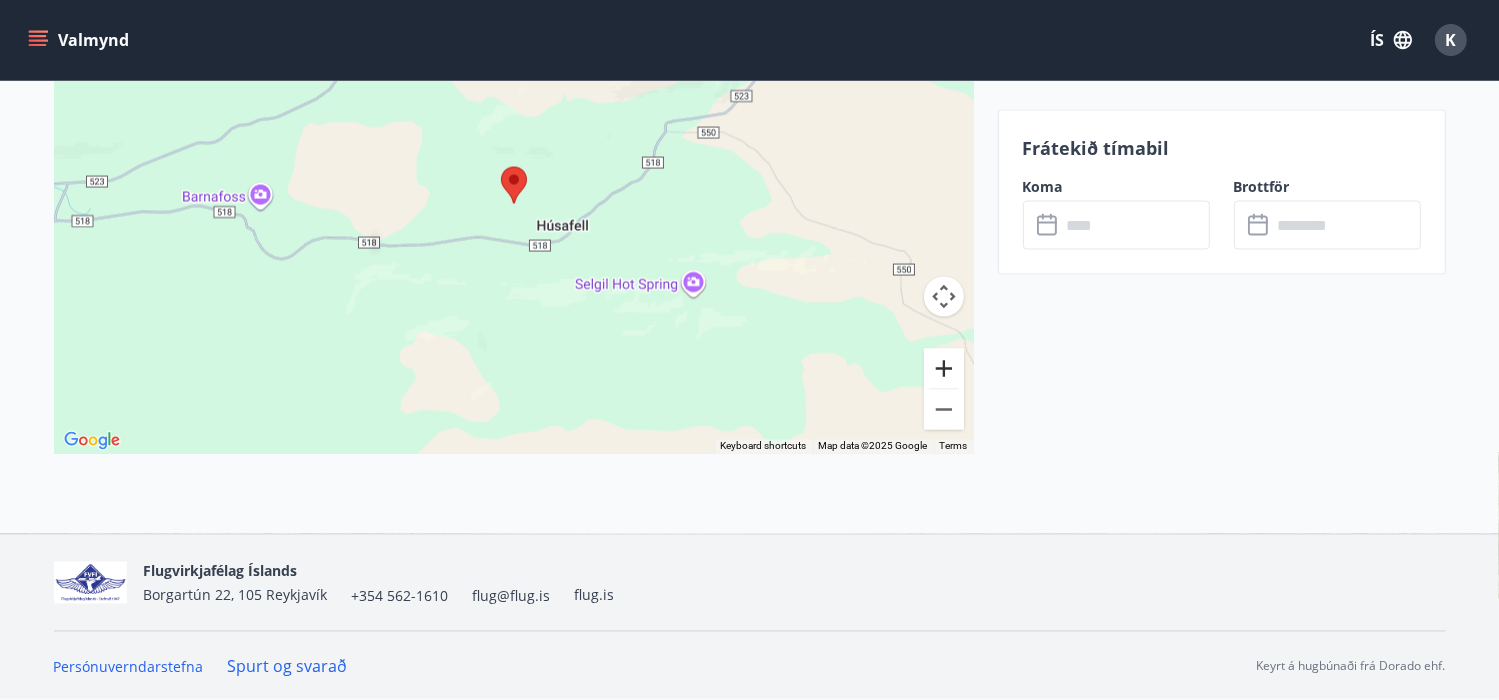click at bounding box center (944, 369) 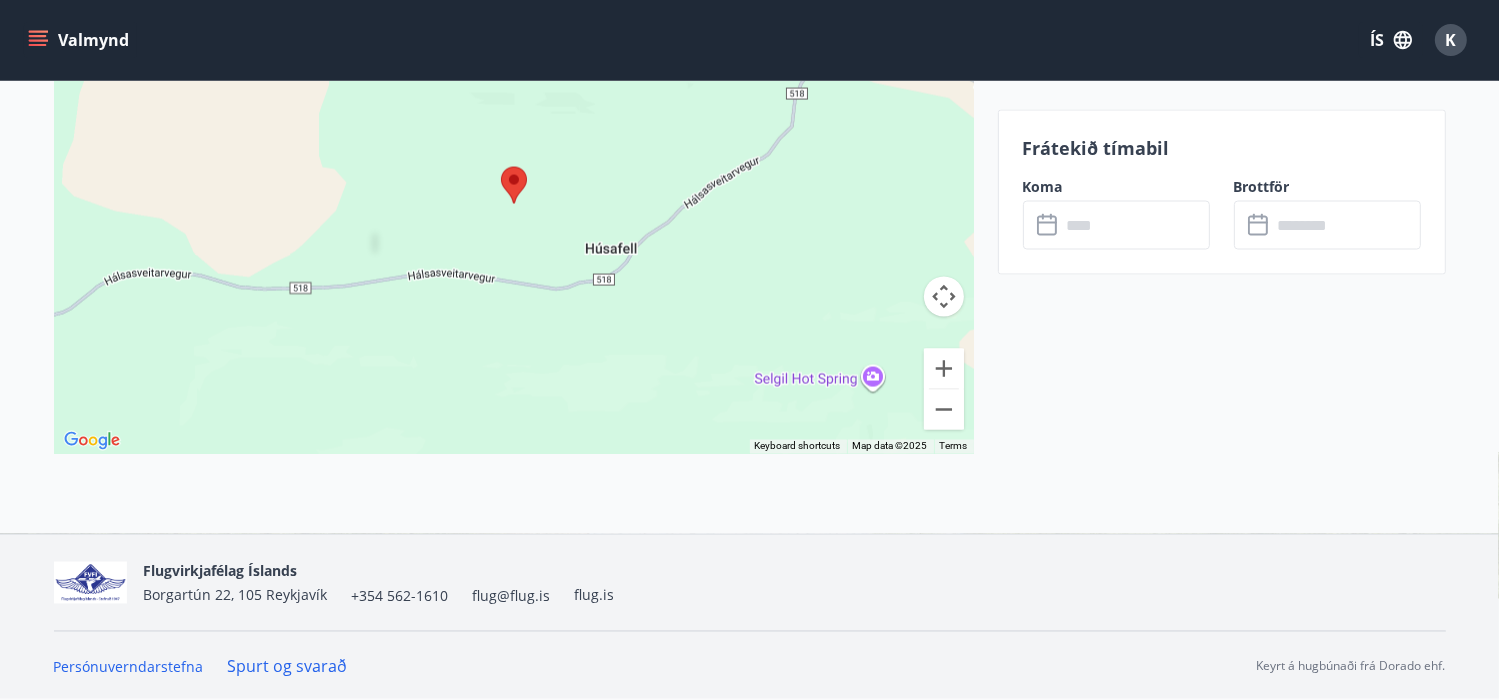 click at bounding box center (944, 297) 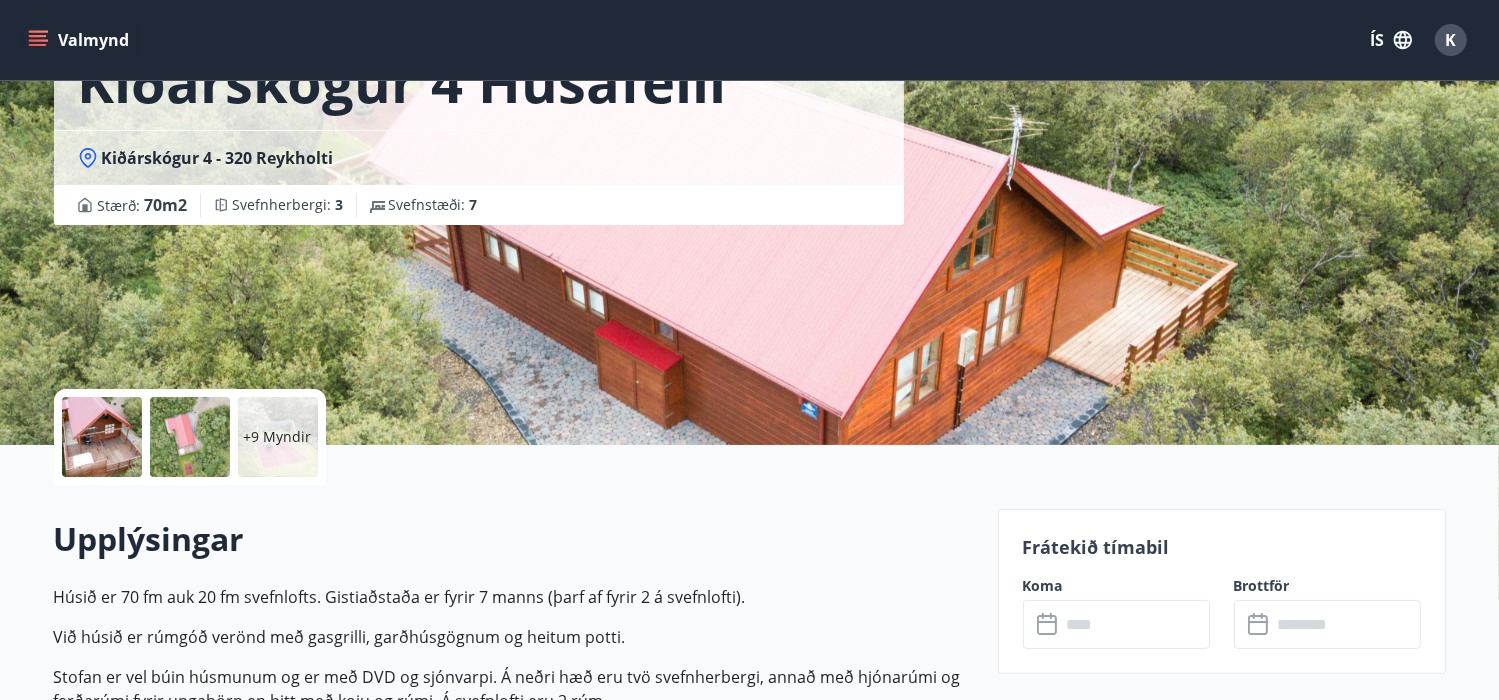 scroll, scrollTop: 0, scrollLeft: 0, axis: both 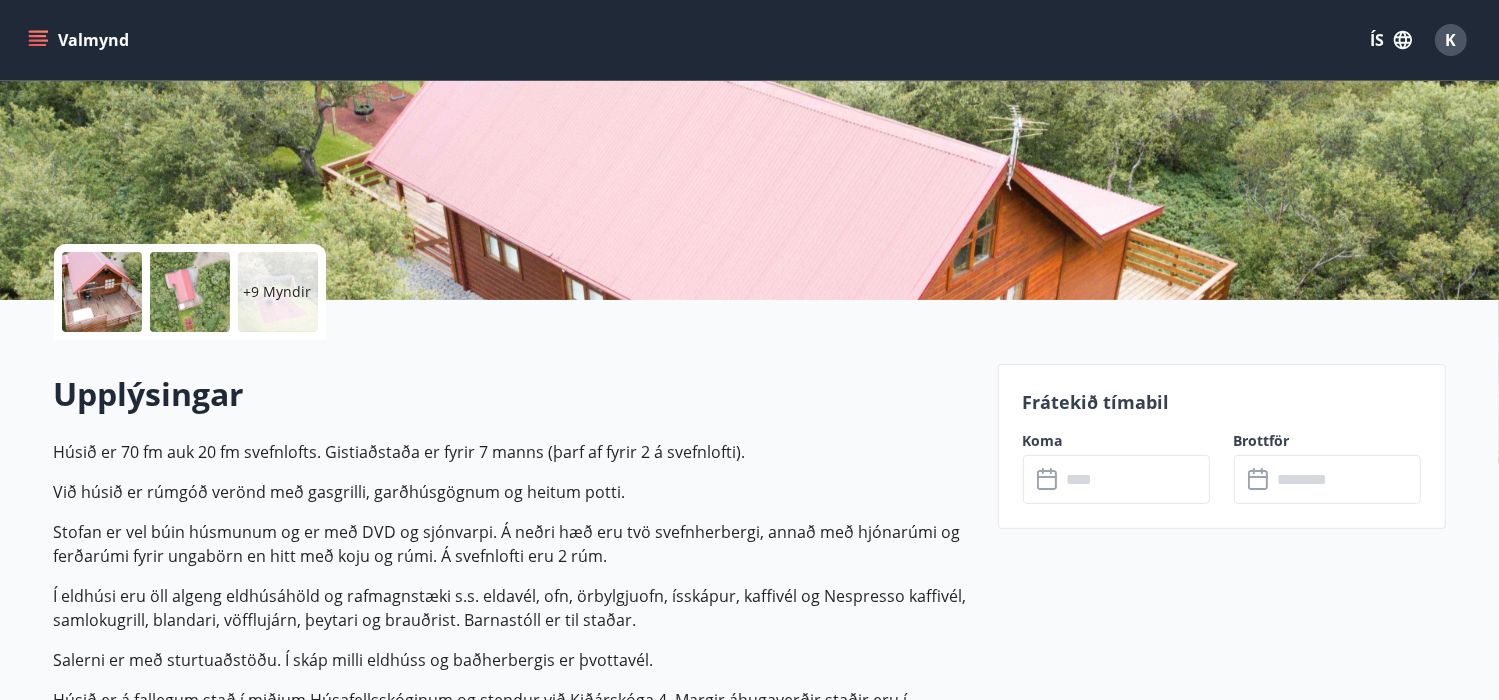click on "K" at bounding box center [1451, 40] 